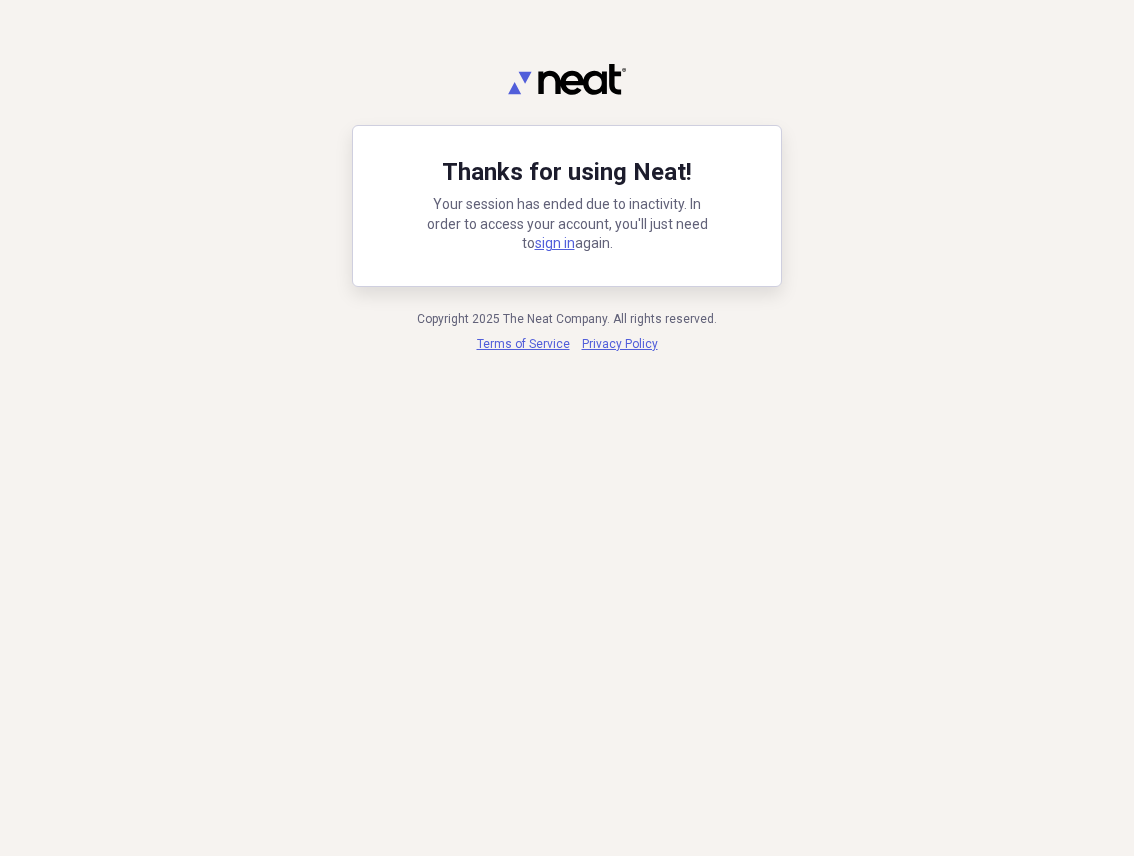 scroll, scrollTop: 0, scrollLeft: 0, axis: both 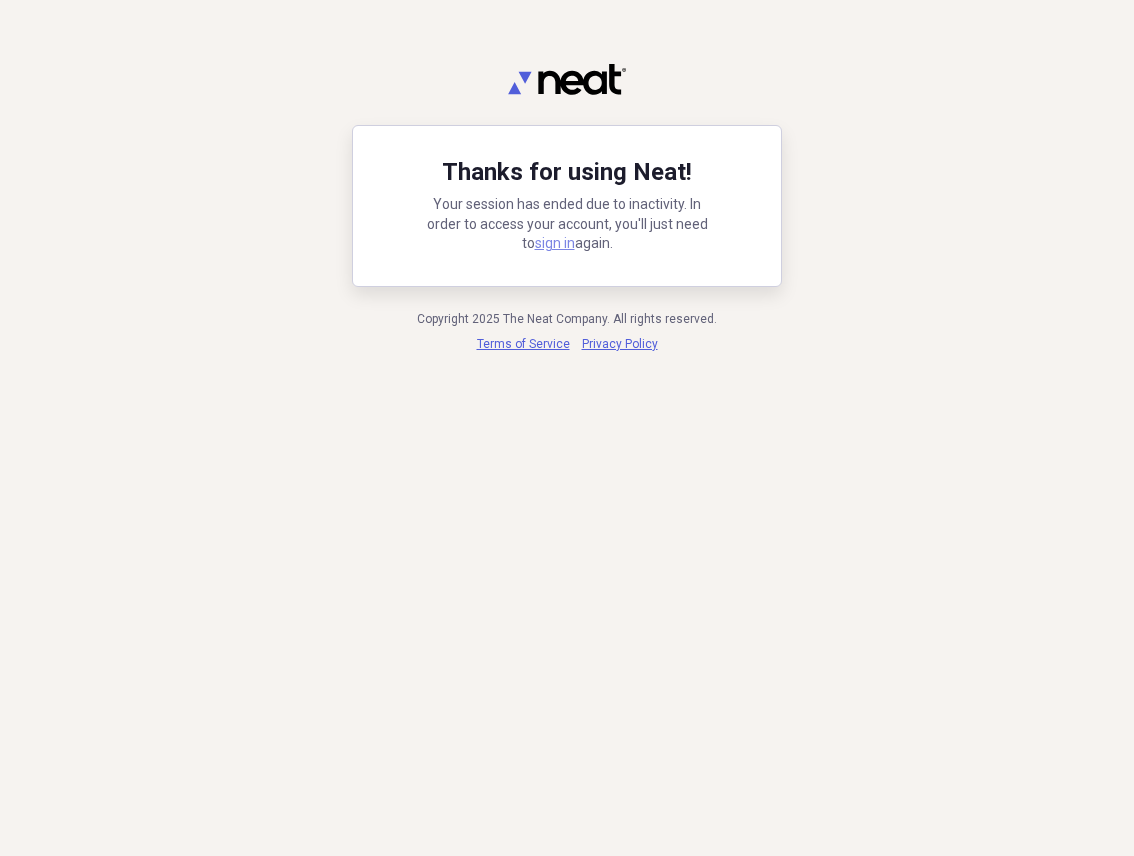 click on "sign in" at bounding box center [555, 243] 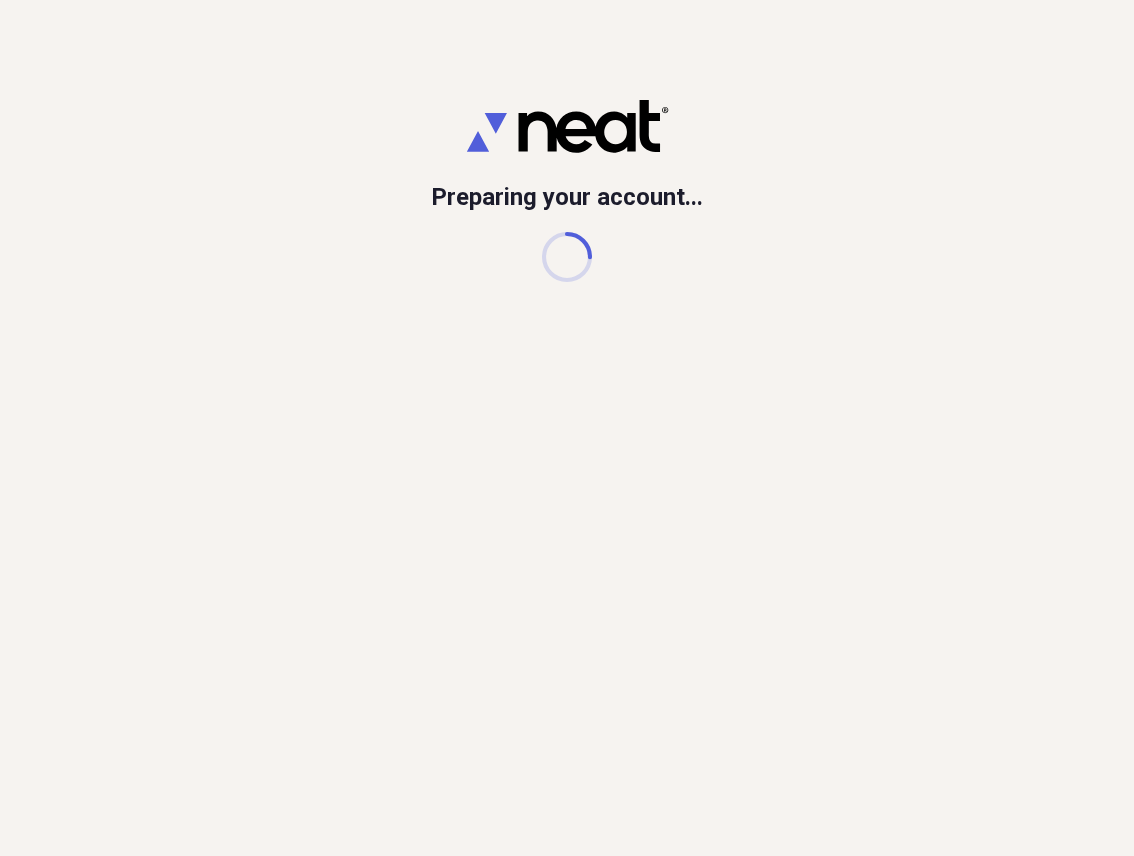 scroll, scrollTop: 0, scrollLeft: 0, axis: both 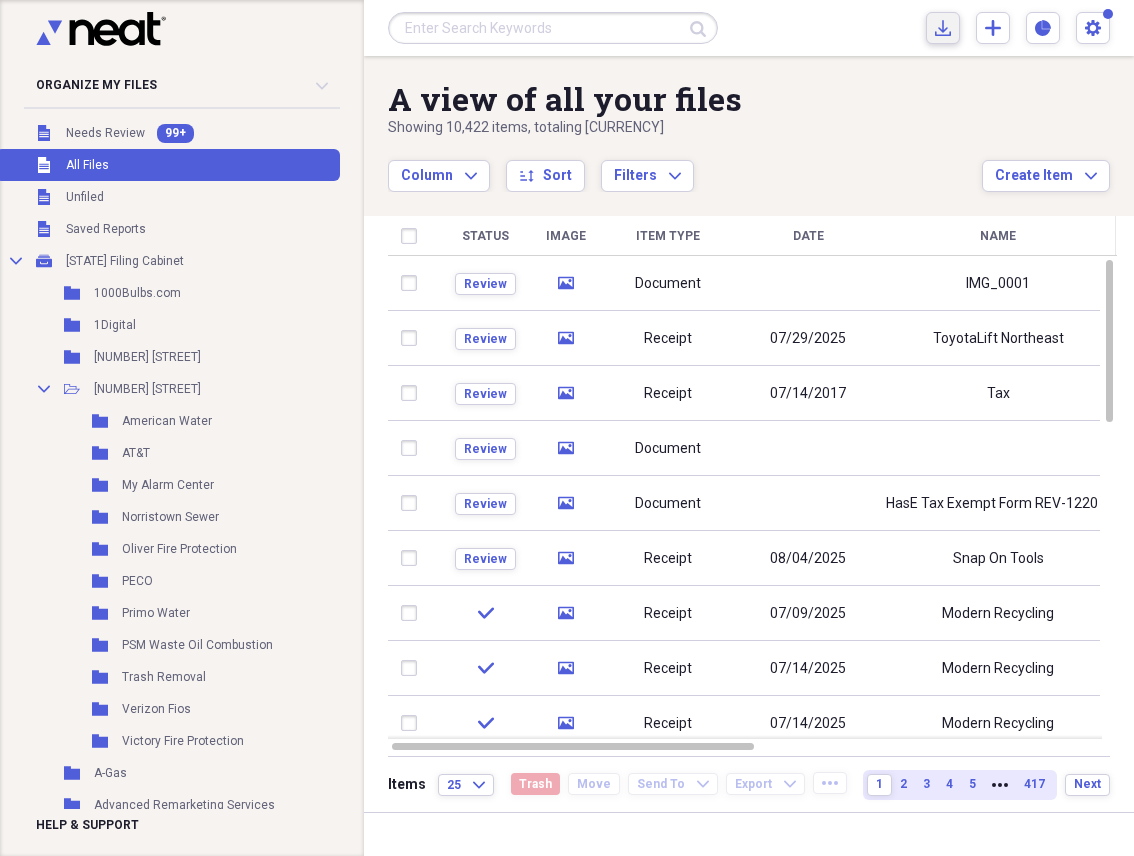 click on "Import Import" at bounding box center (943, 28) 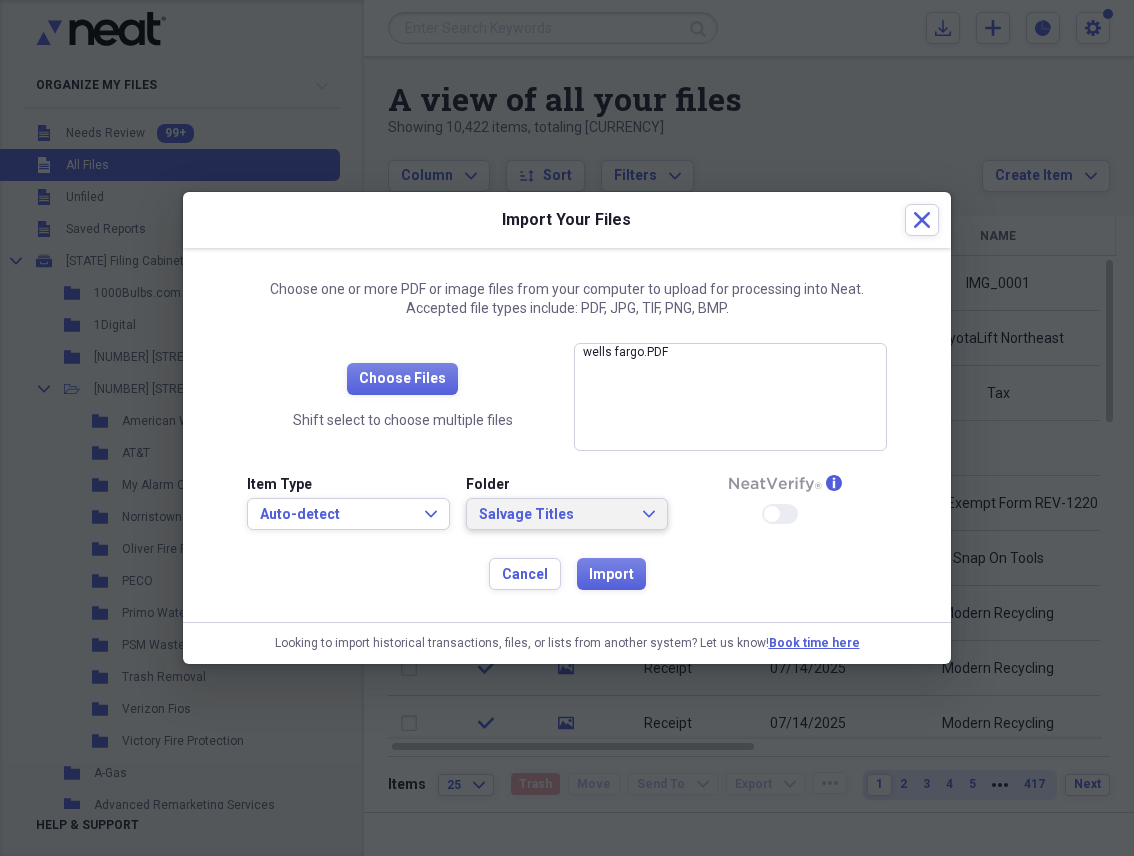 click on "Salvage Titles Expand" at bounding box center [567, 515] 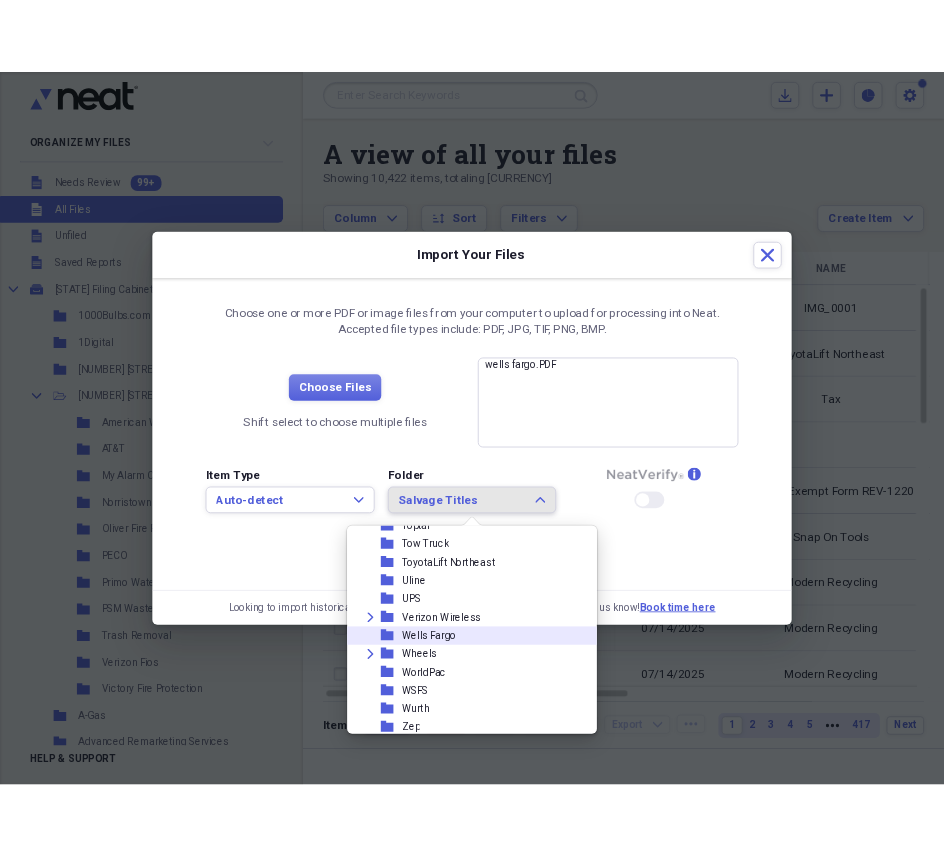 scroll, scrollTop: 2493, scrollLeft: 0, axis: vertical 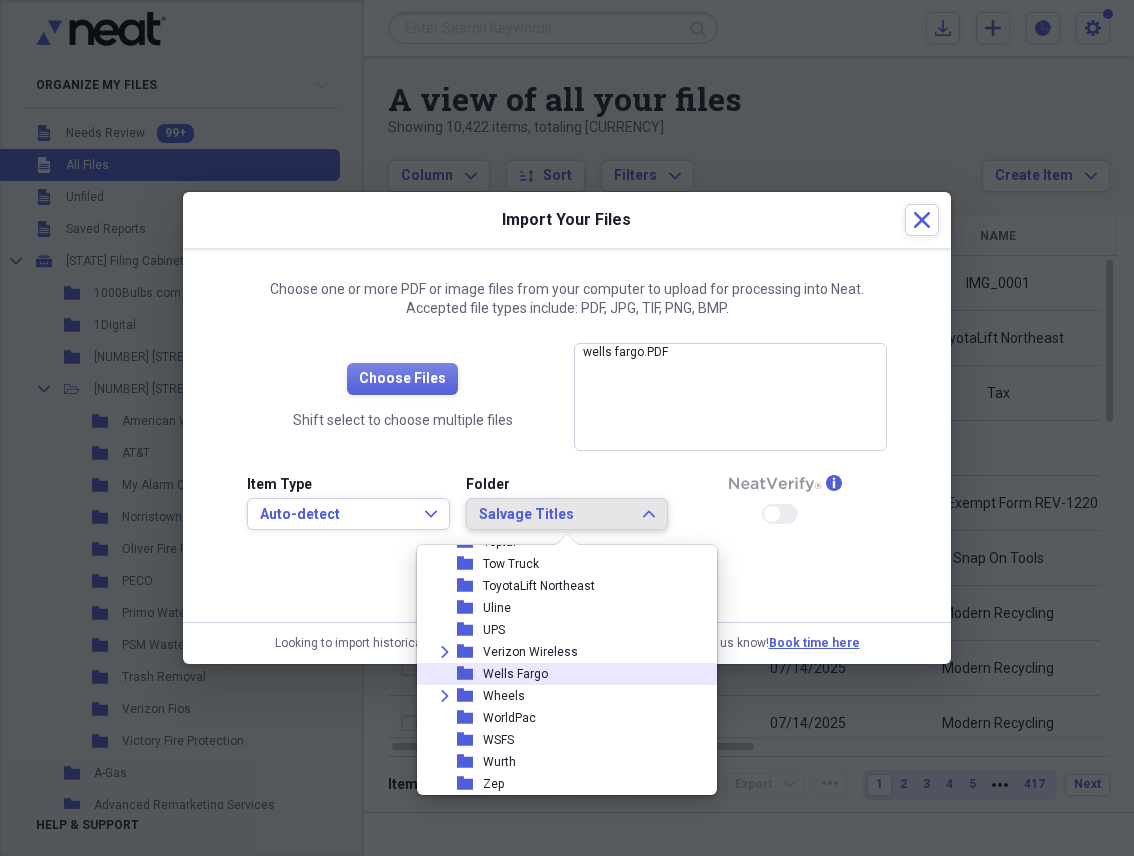click on "Wells Fargo" at bounding box center (515, 674) 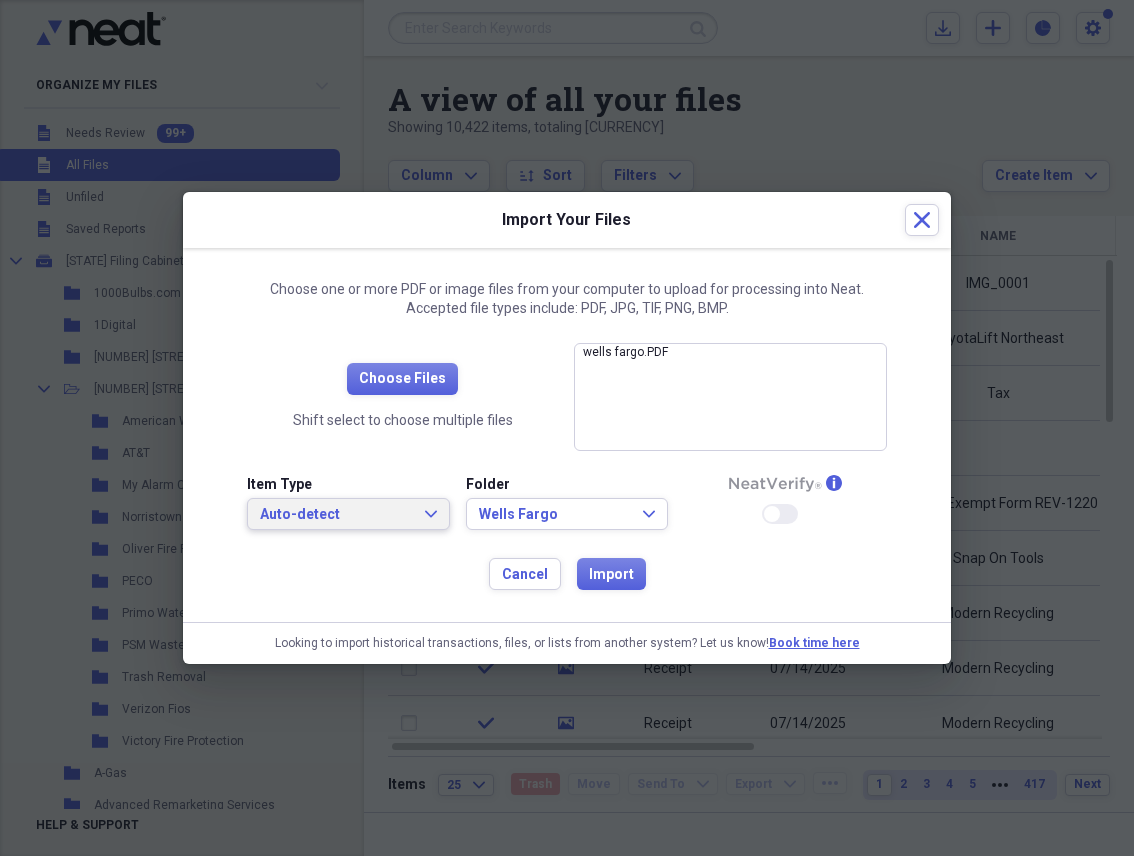 click on "Auto-detect" at bounding box center (336, 515) 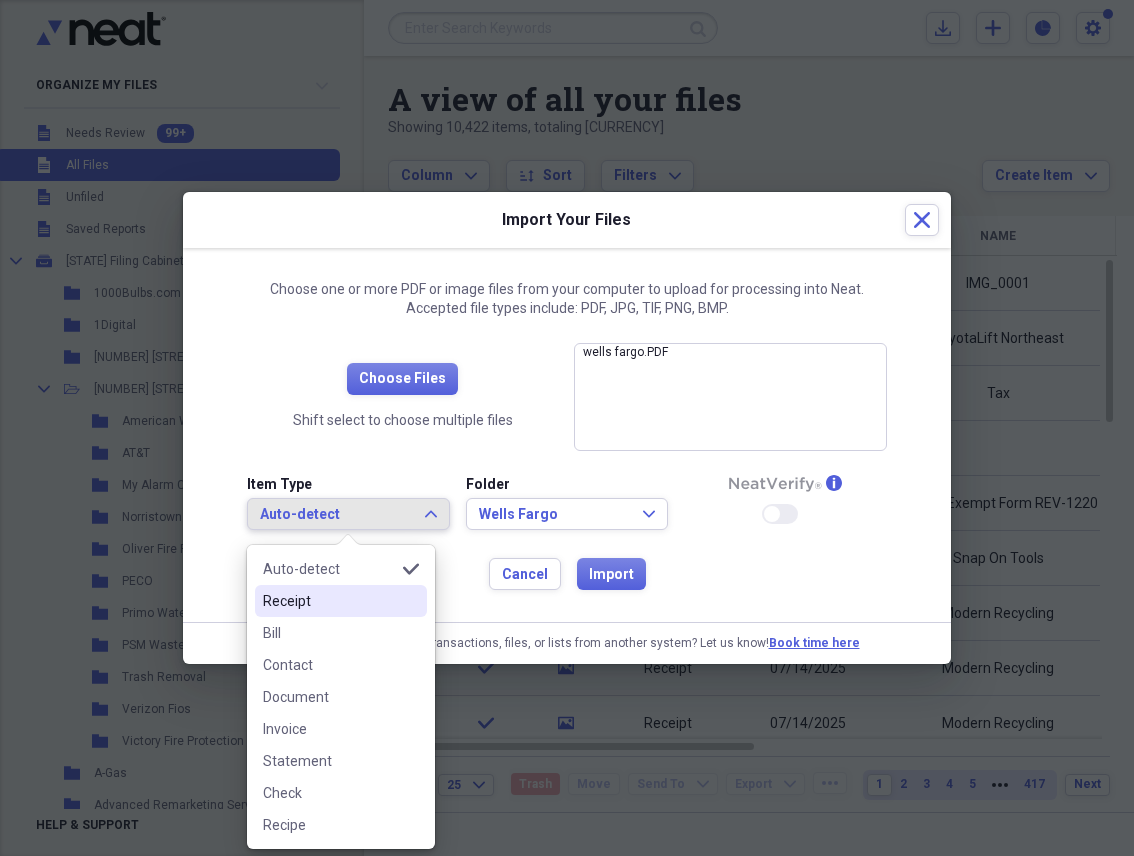 click on "Receipt" at bounding box center (329, 601) 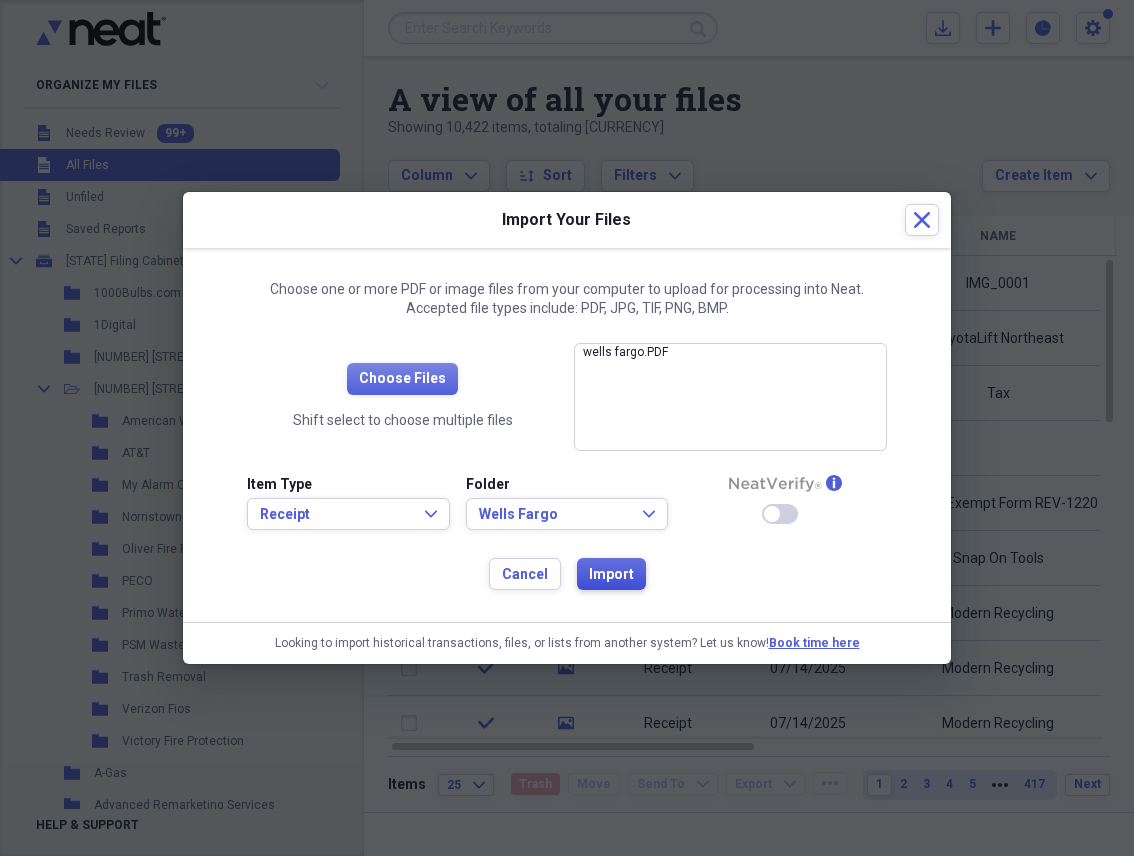 click on "Import" at bounding box center (611, 575) 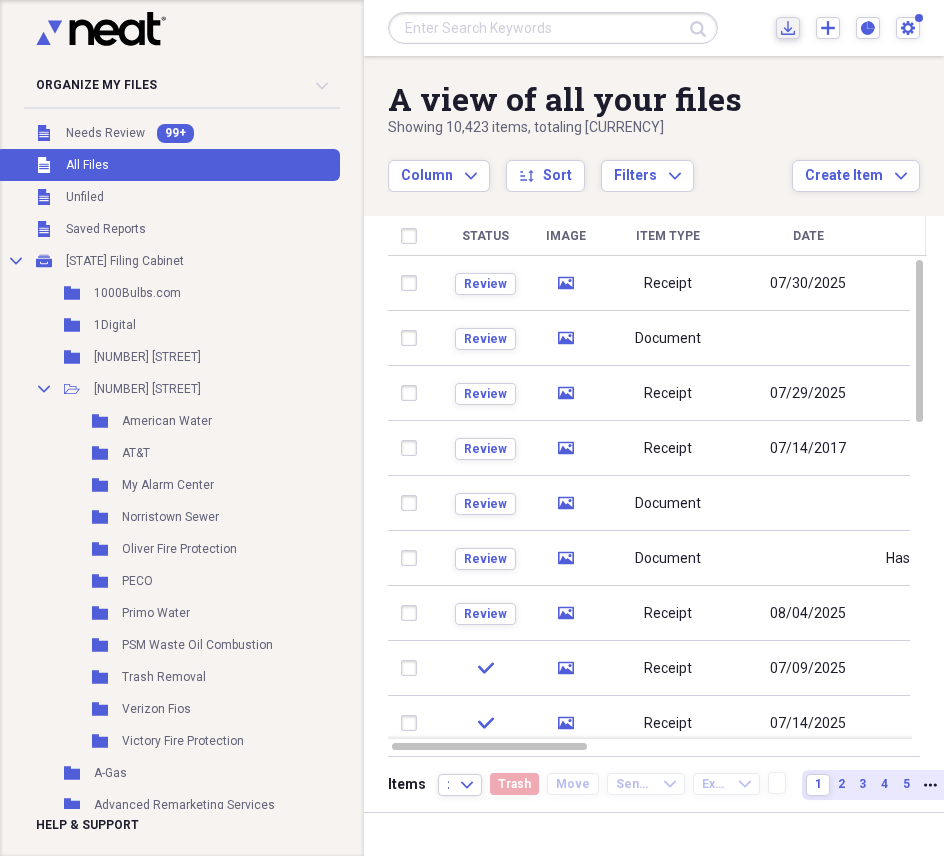 click on "Import Import" at bounding box center (788, 28) 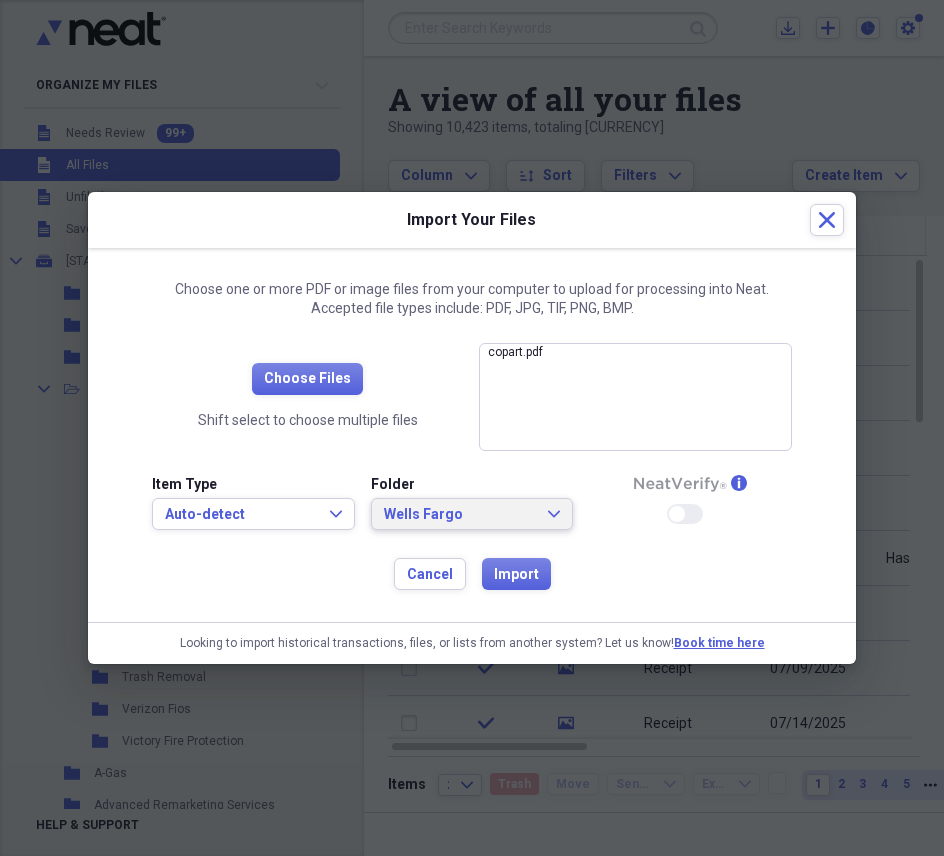 click on "Expand" 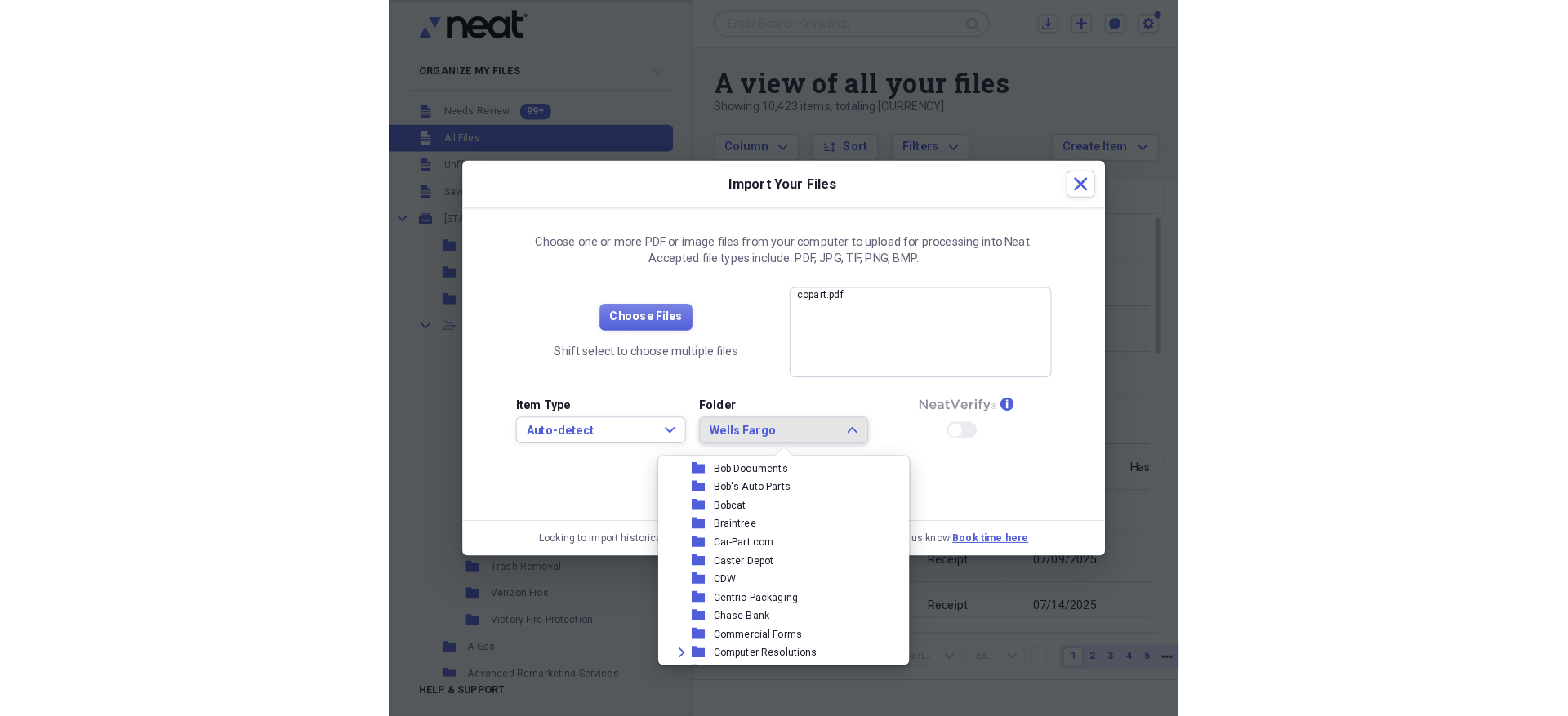 scroll, scrollTop: 647, scrollLeft: 0, axis: vertical 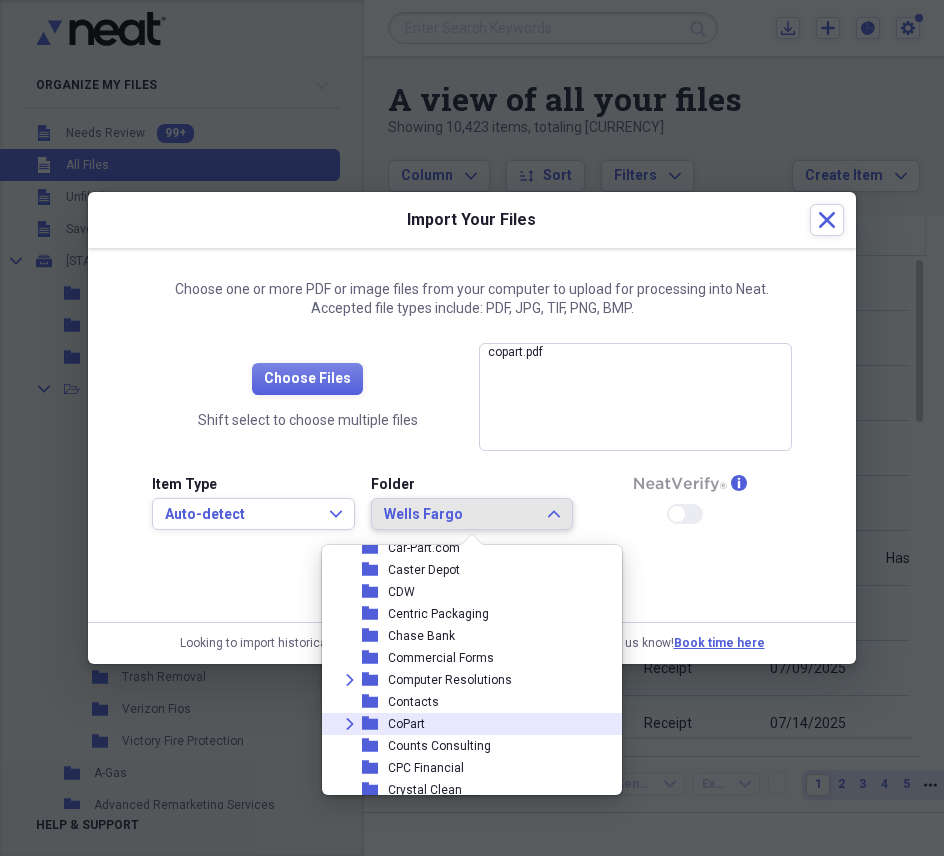 click on "CoPart" at bounding box center [406, 724] 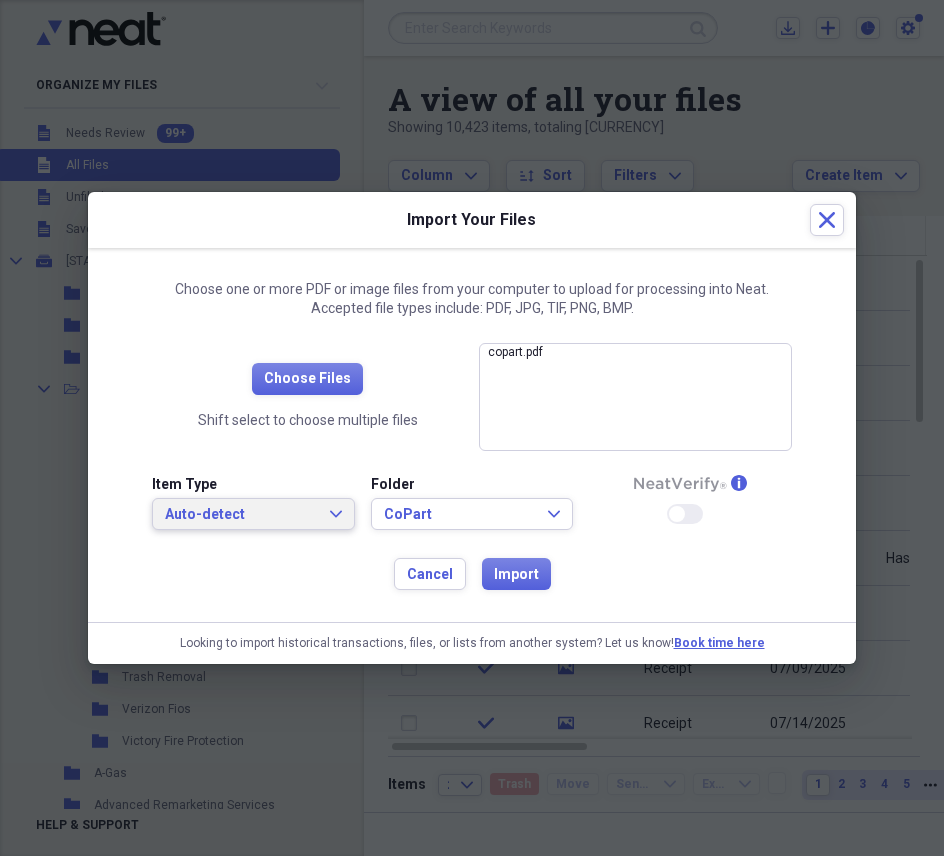 click on "Auto-detect Expand" at bounding box center (253, 514) 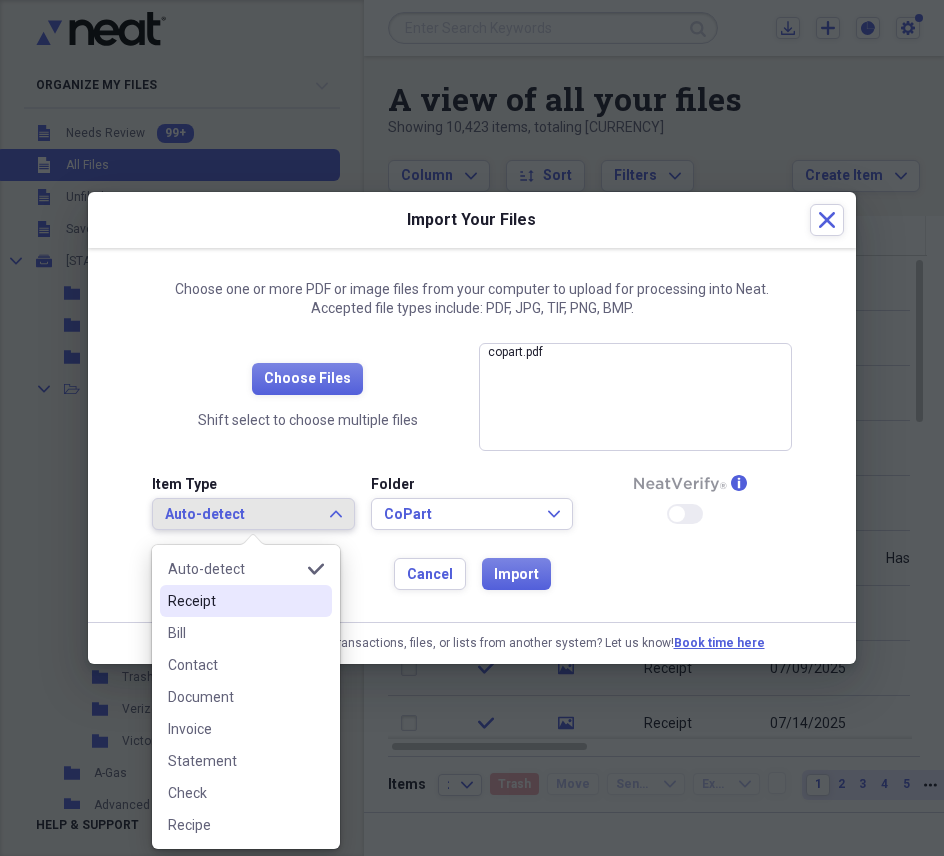 click on "Receipt" at bounding box center (234, 601) 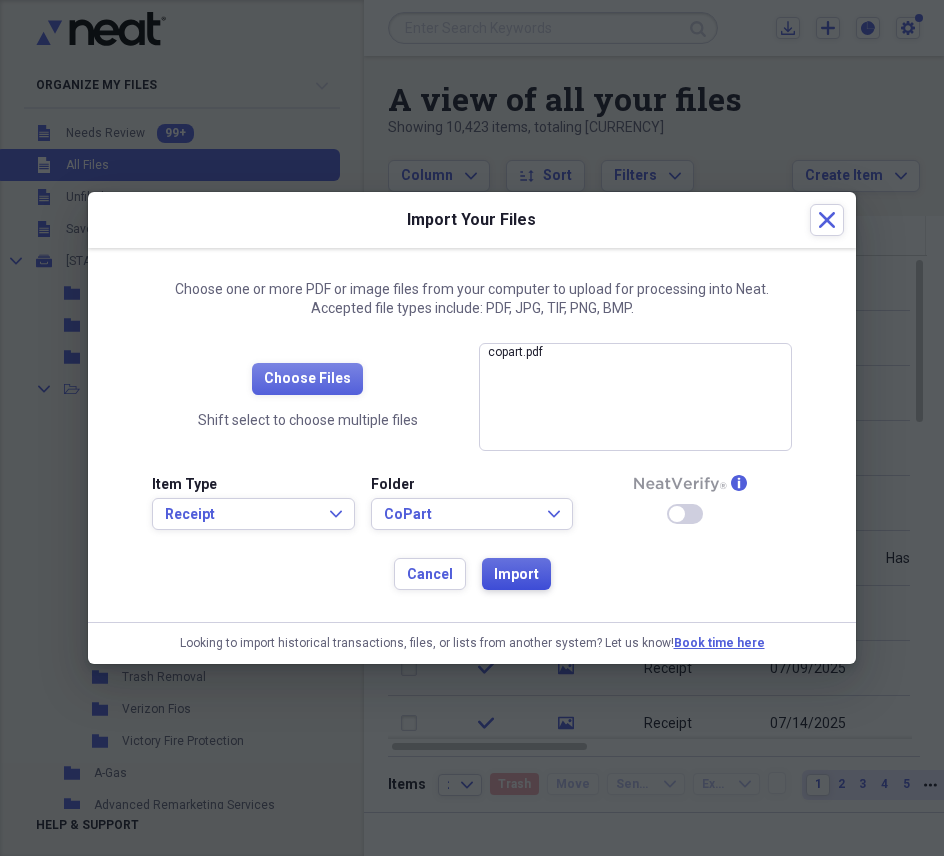click on "Import" at bounding box center (516, 575) 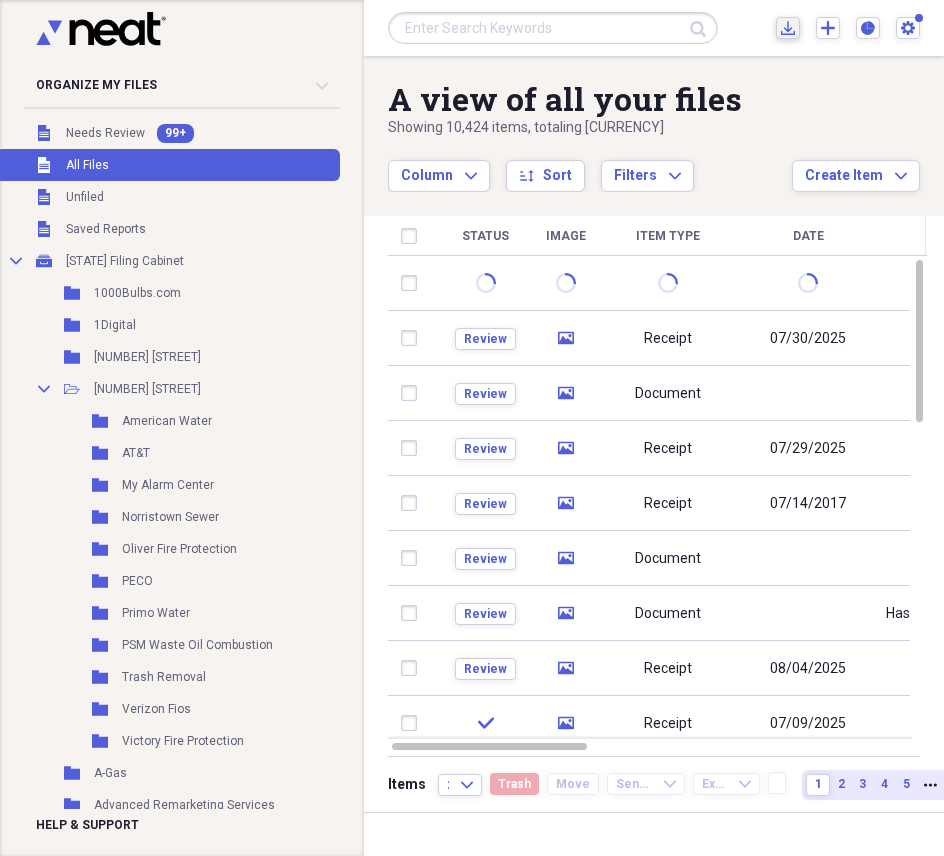 click 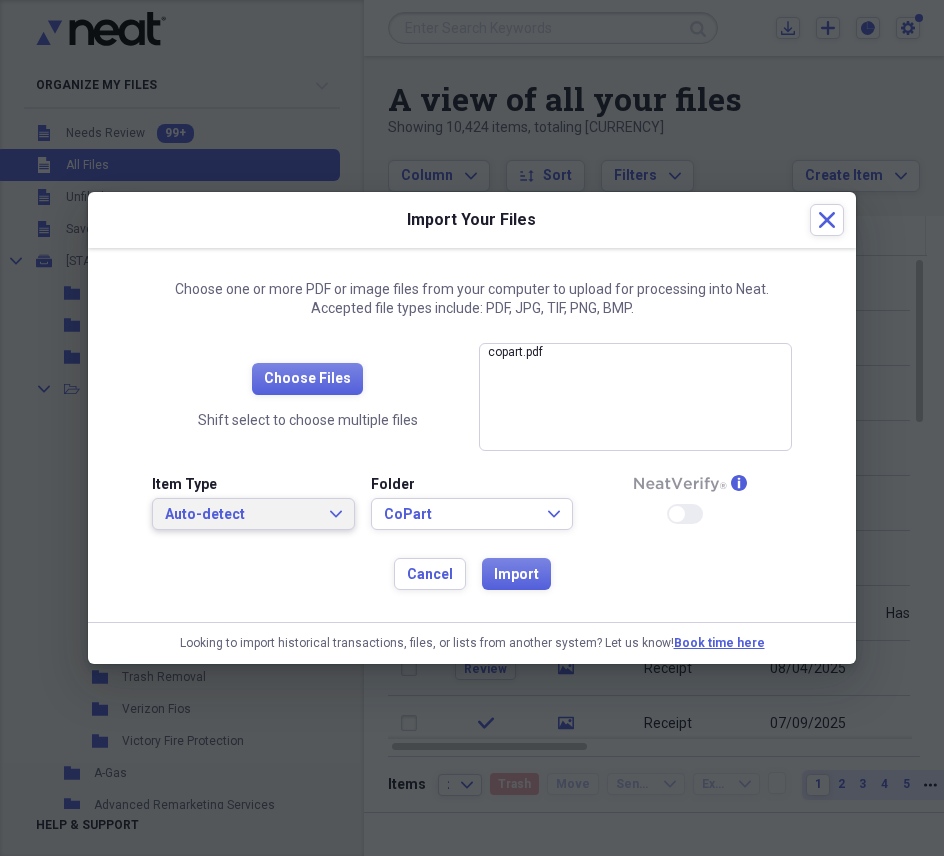 click on "Auto-detect Expand" at bounding box center (253, 515) 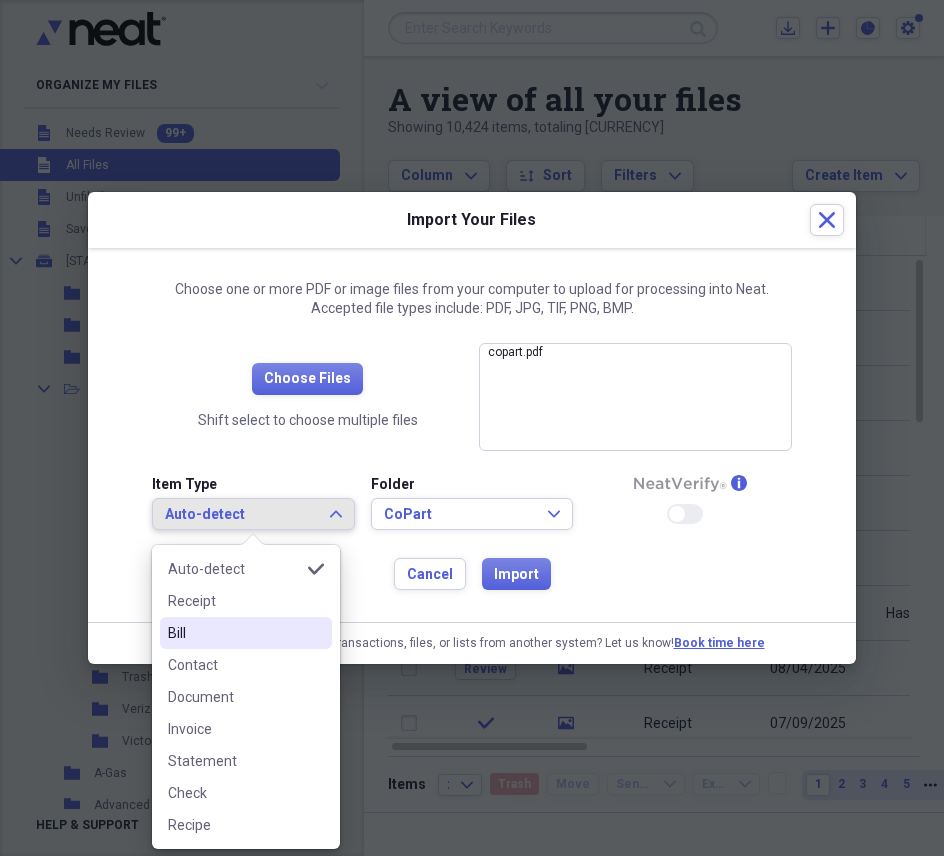 click on "Receipt" at bounding box center (246, 601) 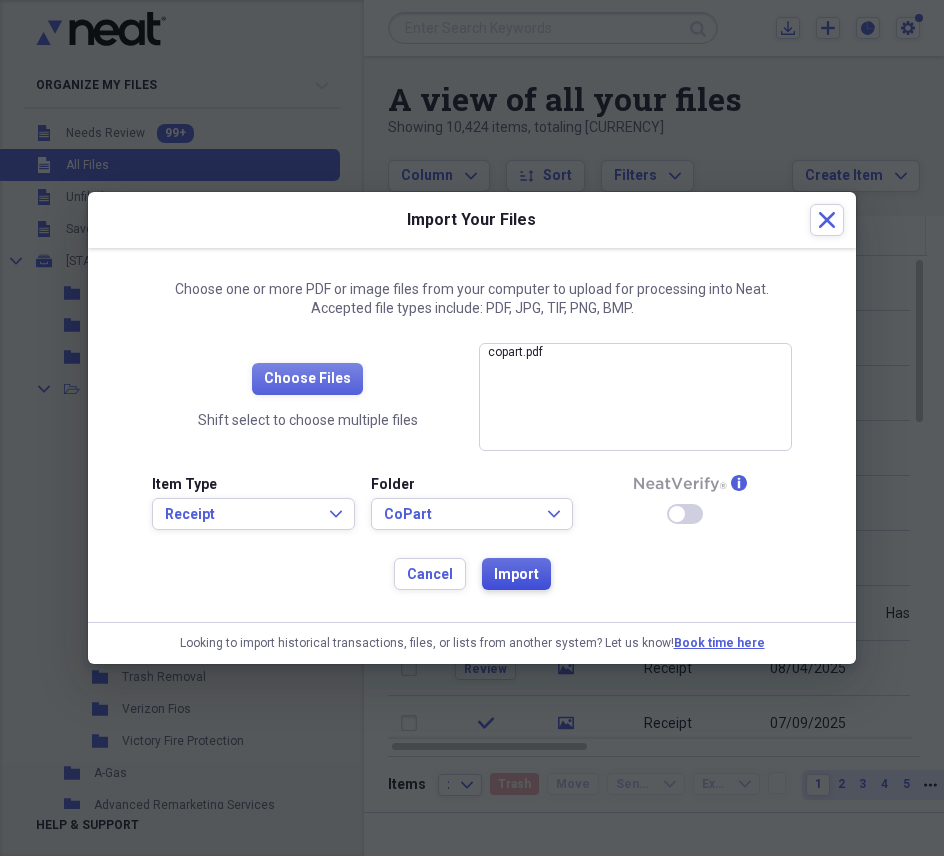 click on "Import" at bounding box center (516, 574) 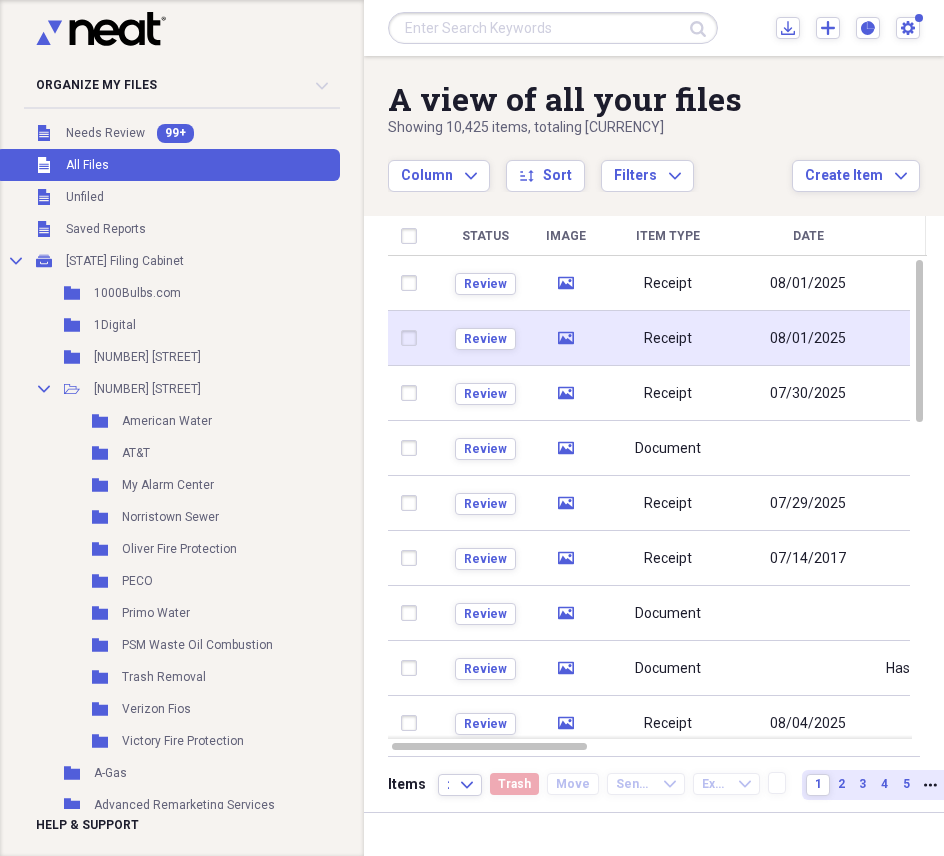 click on "08/01/2025" at bounding box center [808, 338] 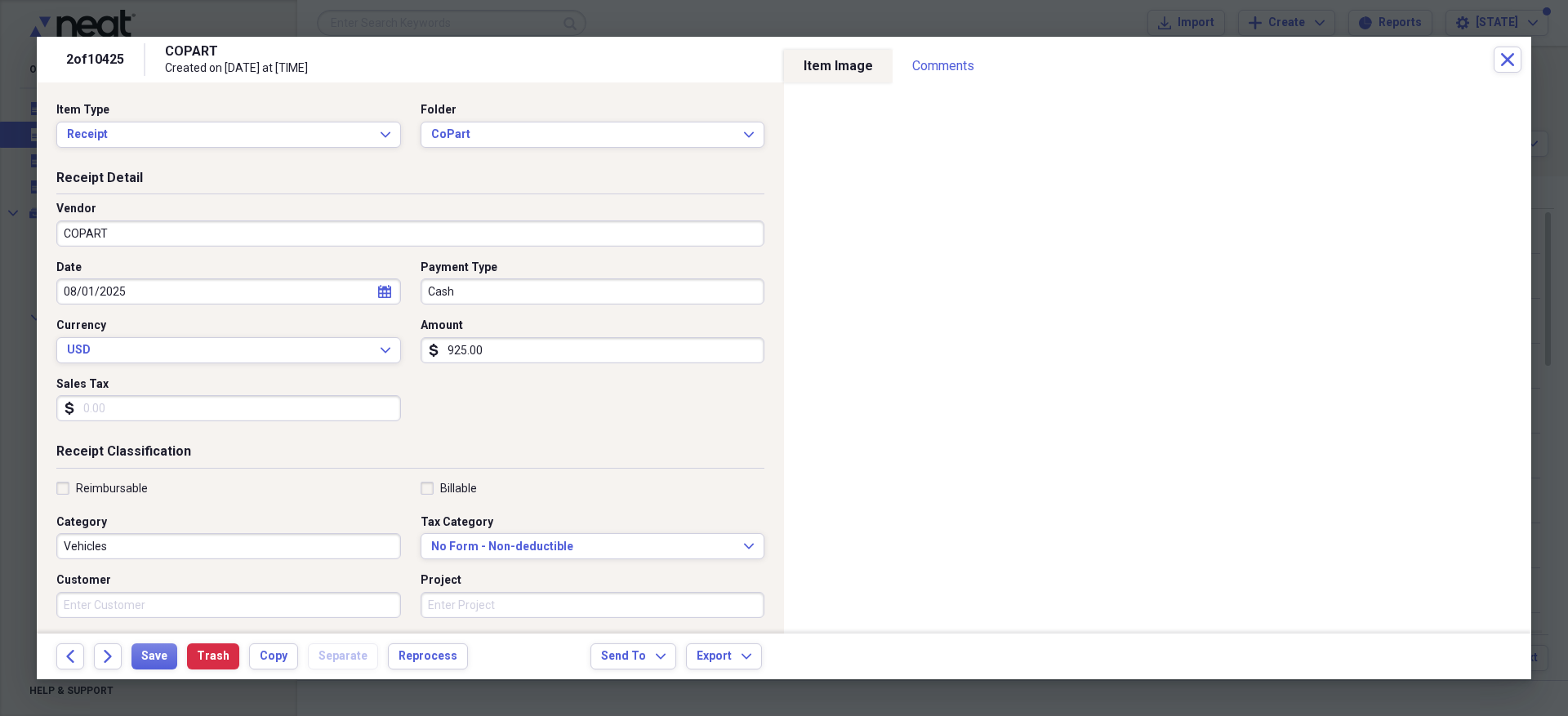 click on "Cash" at bounding box center [593, 291] 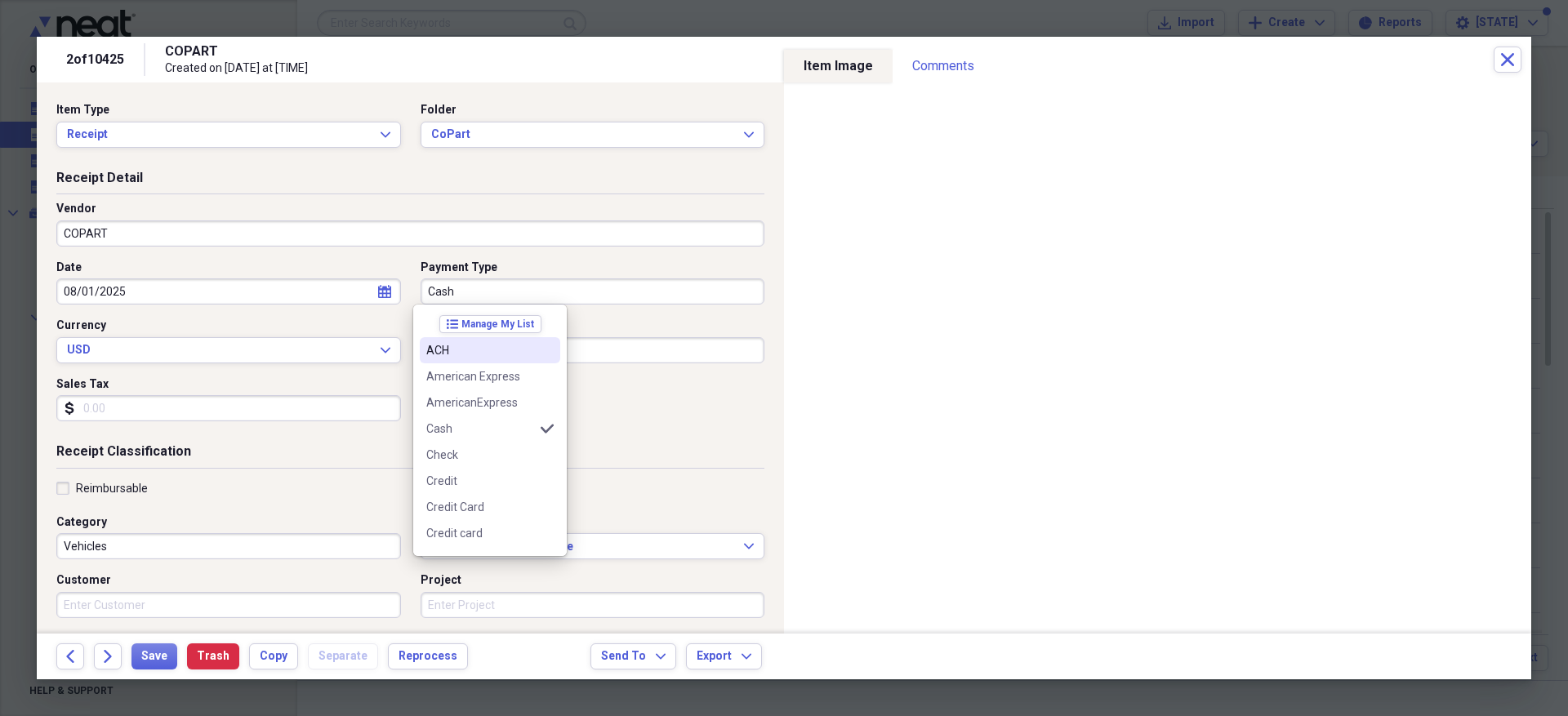click on "ACH" at bounding box center (480, 350) 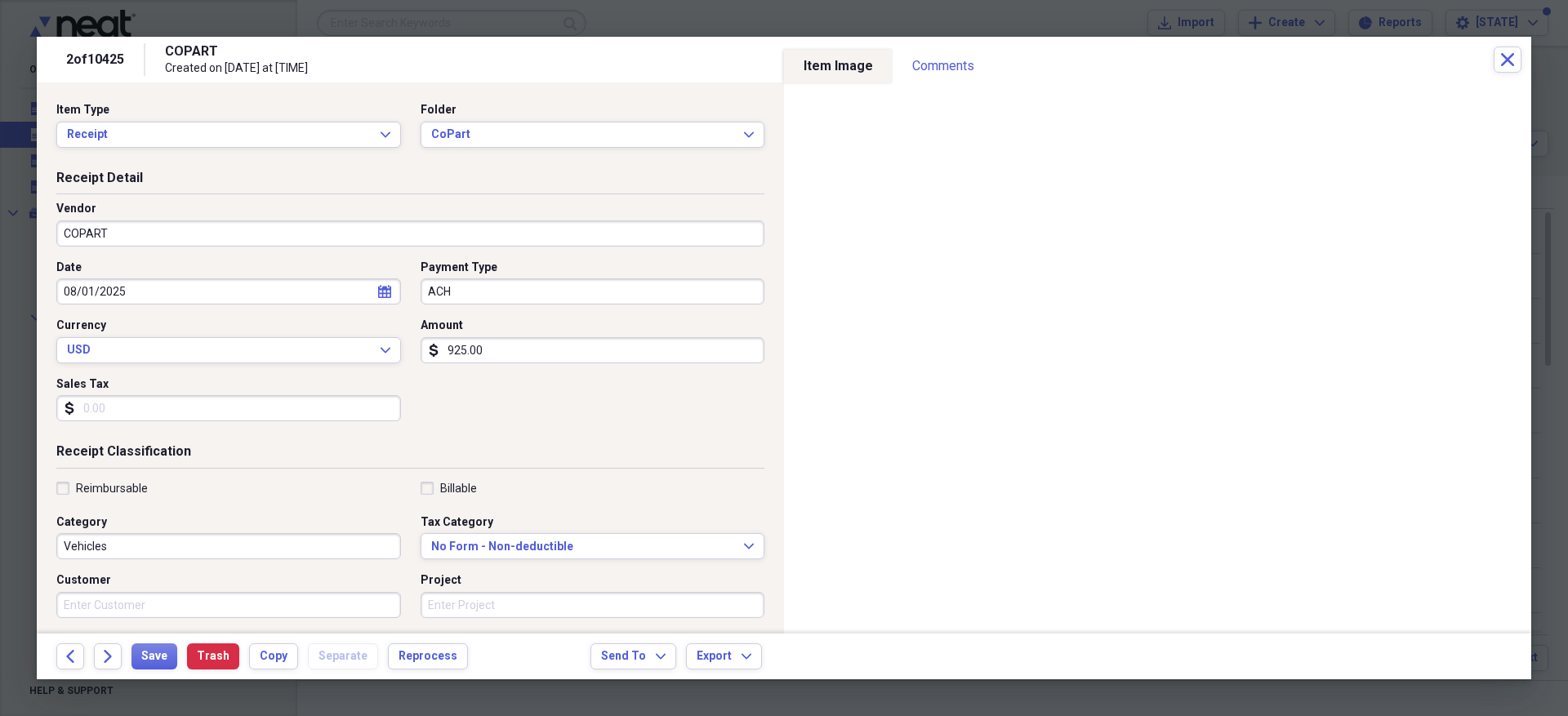 click on "925.00" at bounding box center [593, 350] 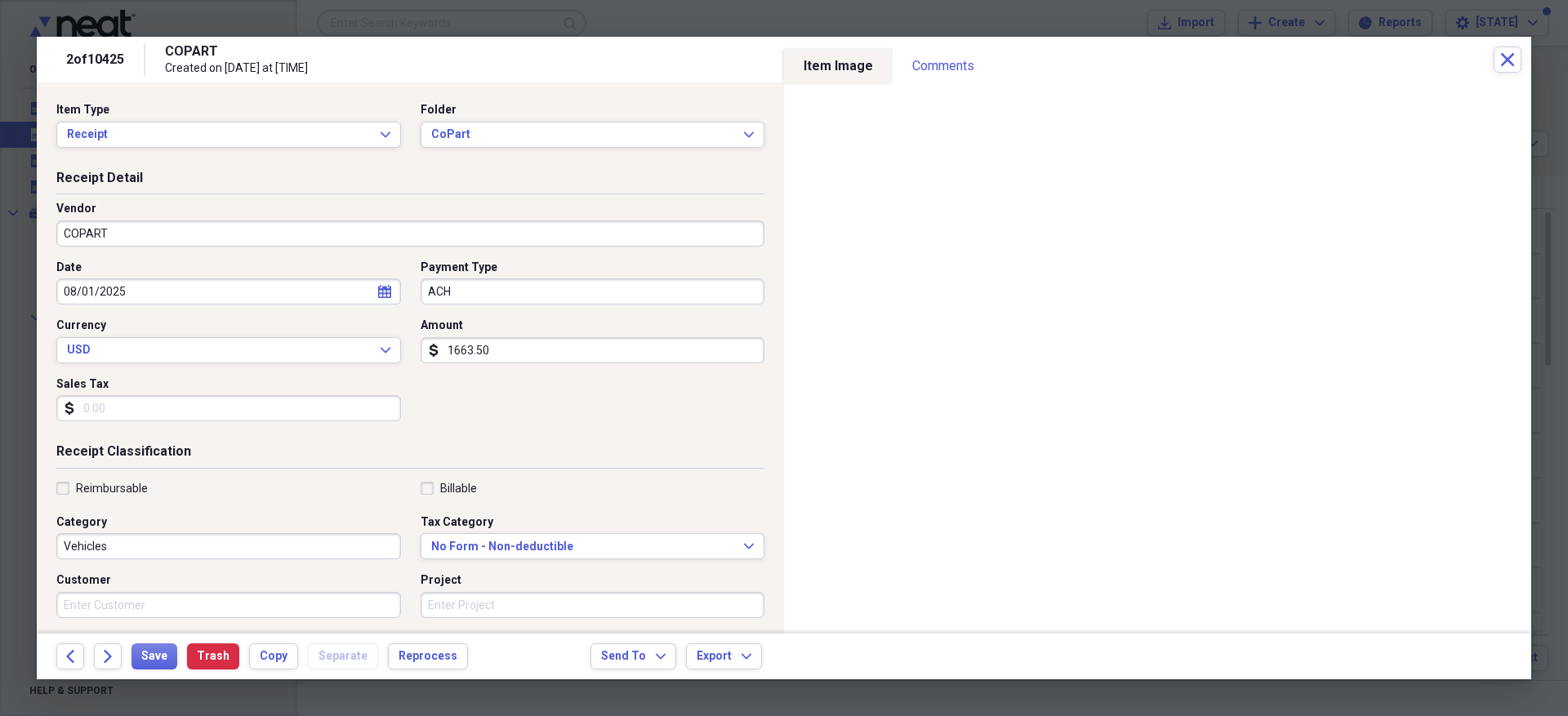 type on "1663.50" 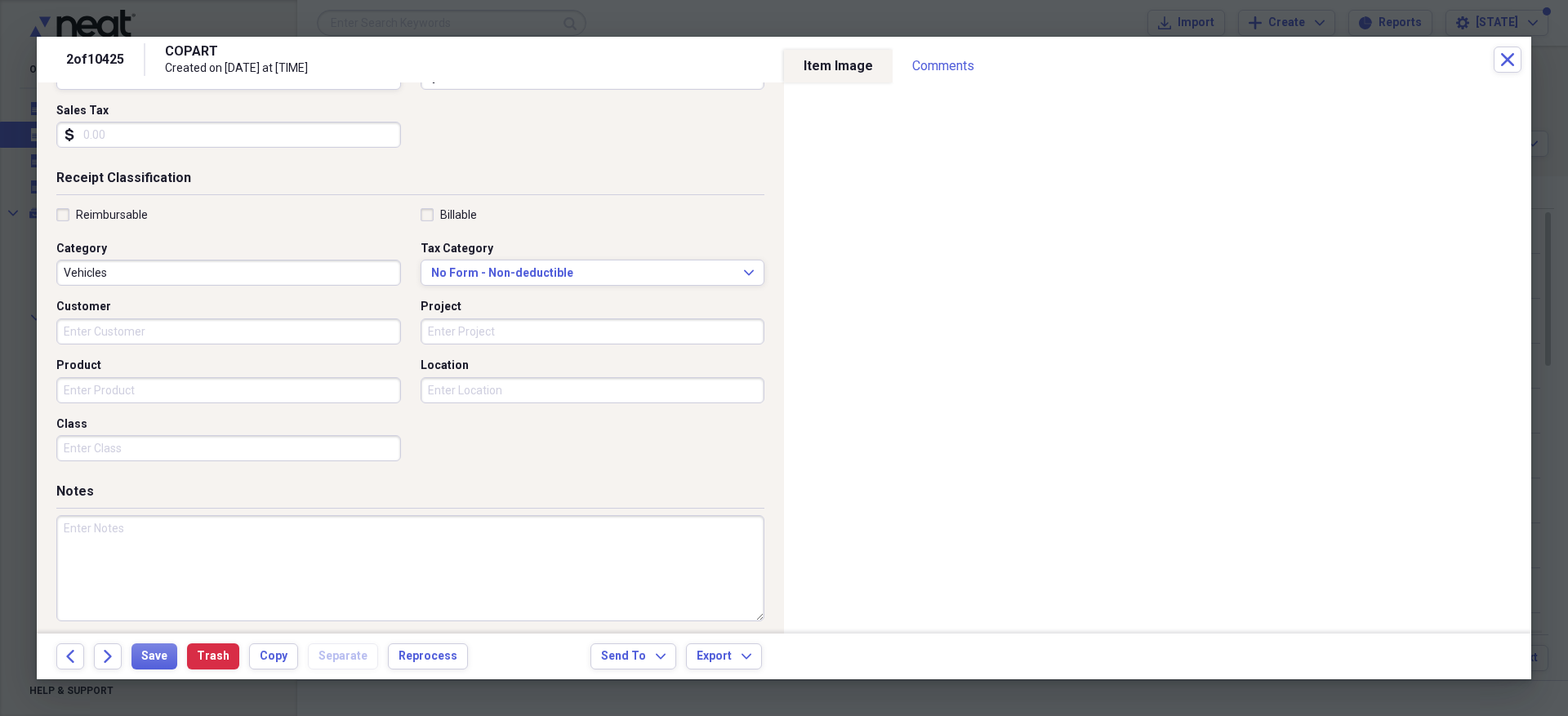scroll, scrollTop: 282, scrollLeft: 0, axis: vertical 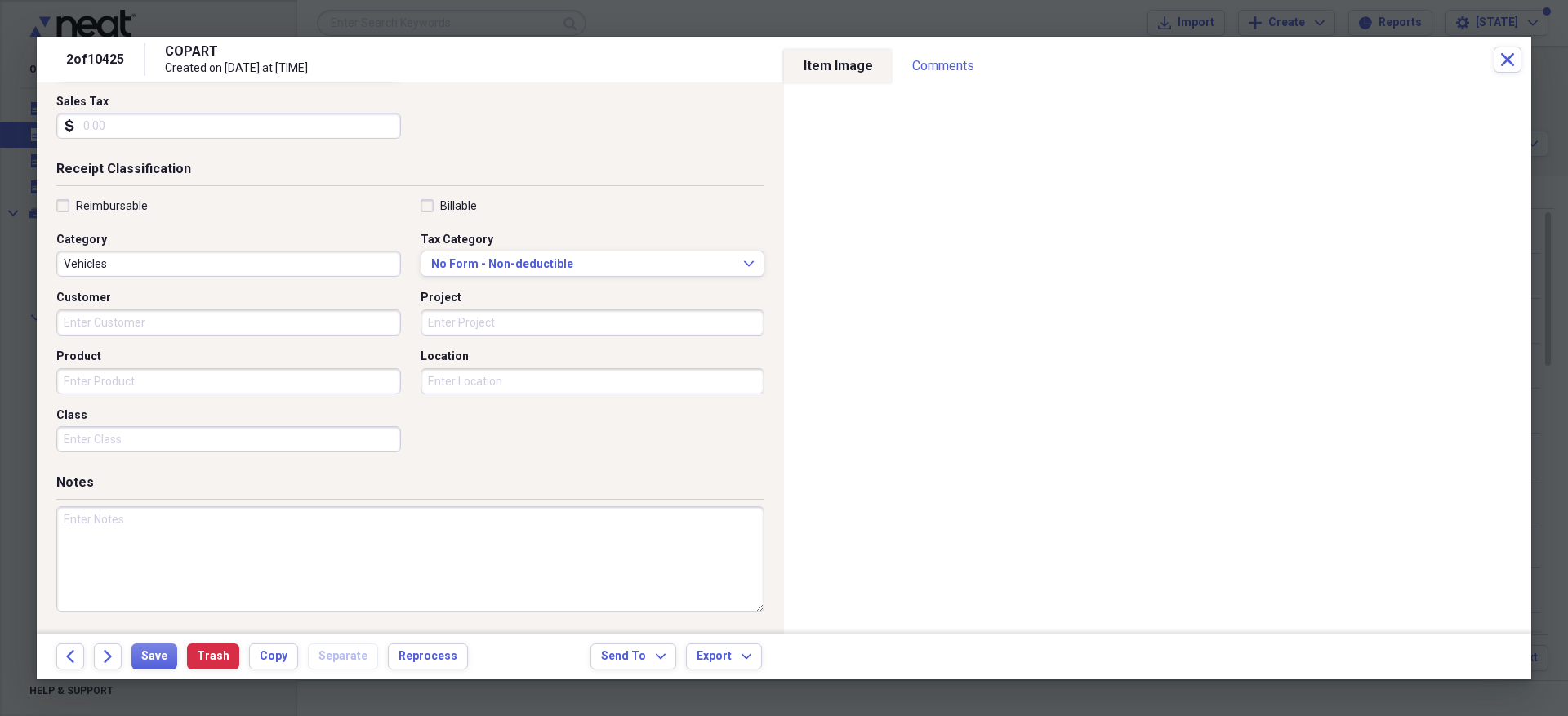 click at bounding box center (410, 559) 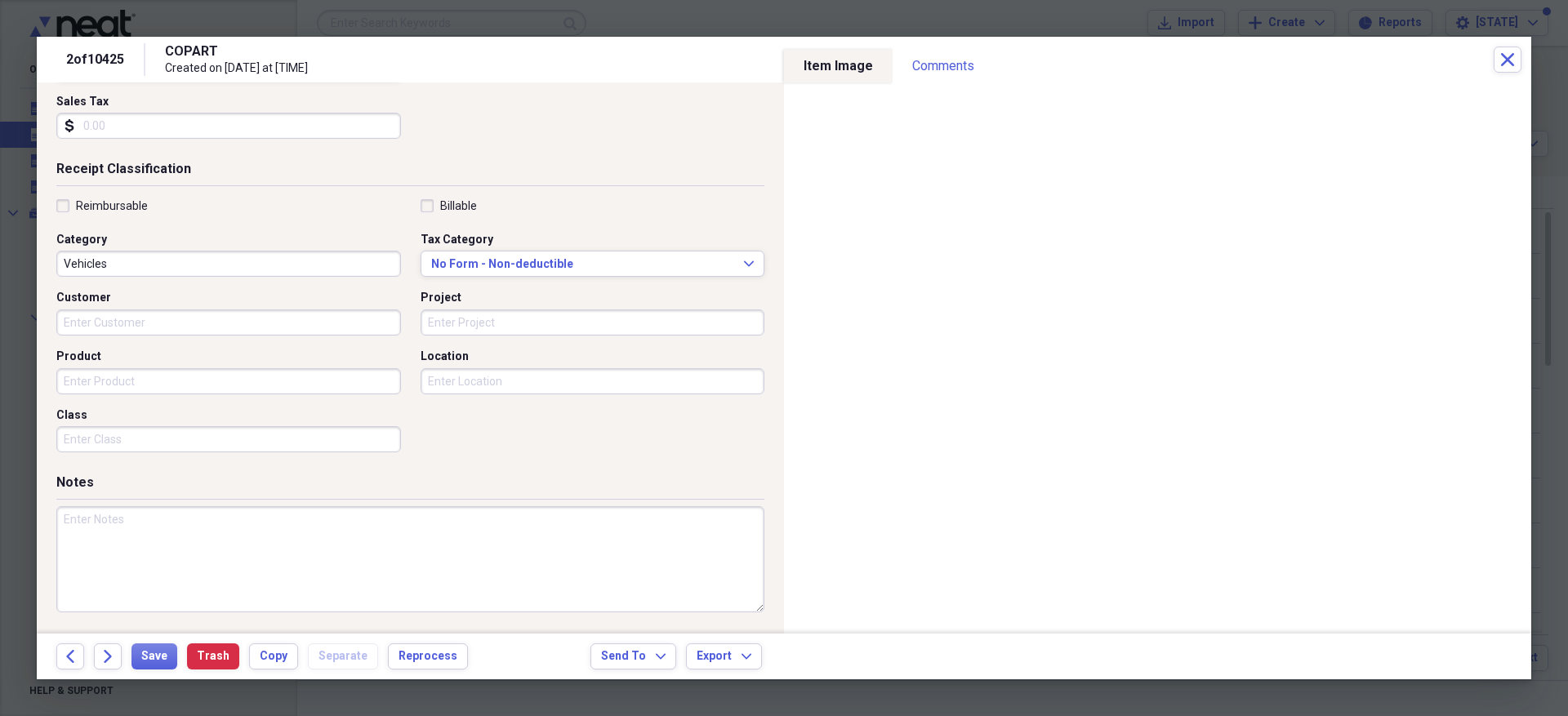 paste on "[VIN] 00 Z3 roadster silver" 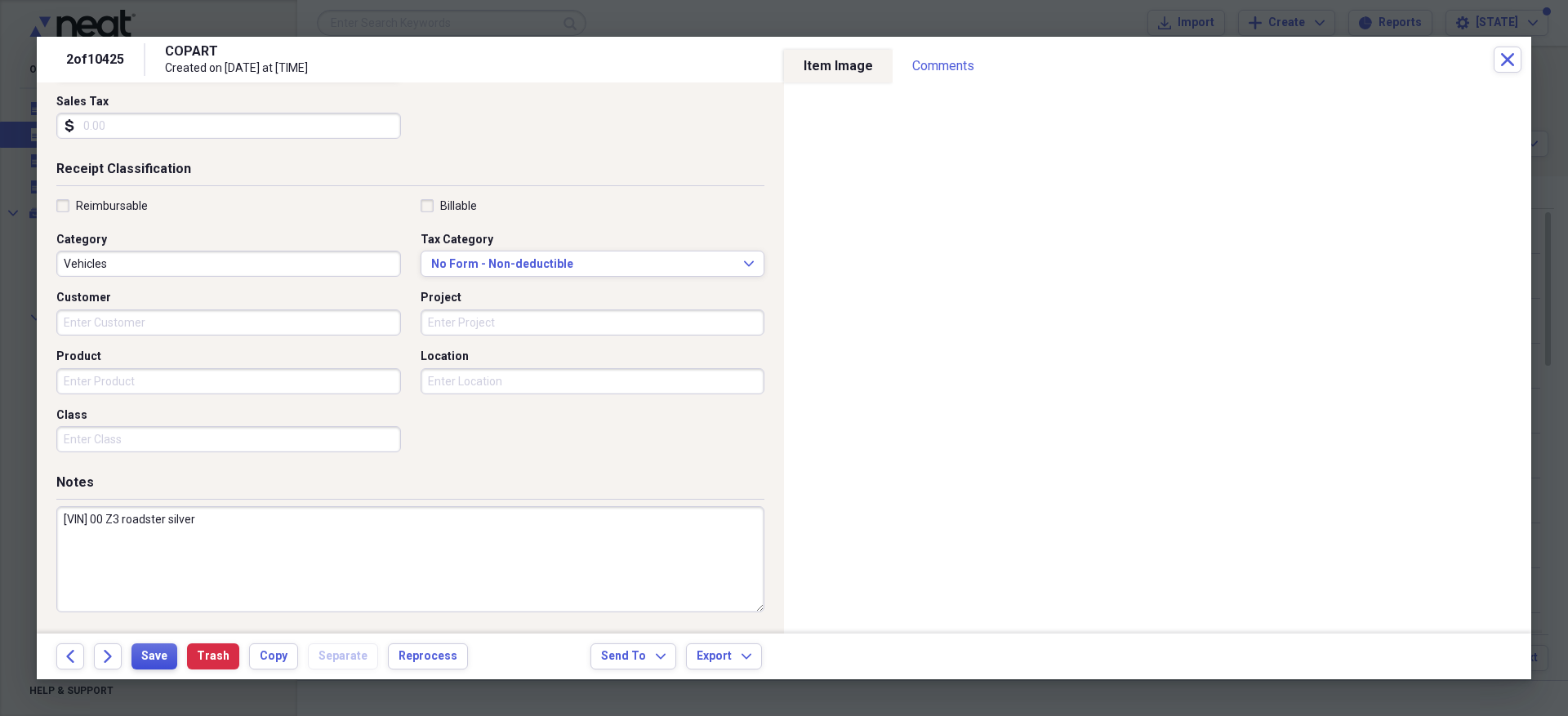 type on "[VIN] 00 Z3 roadster silver" 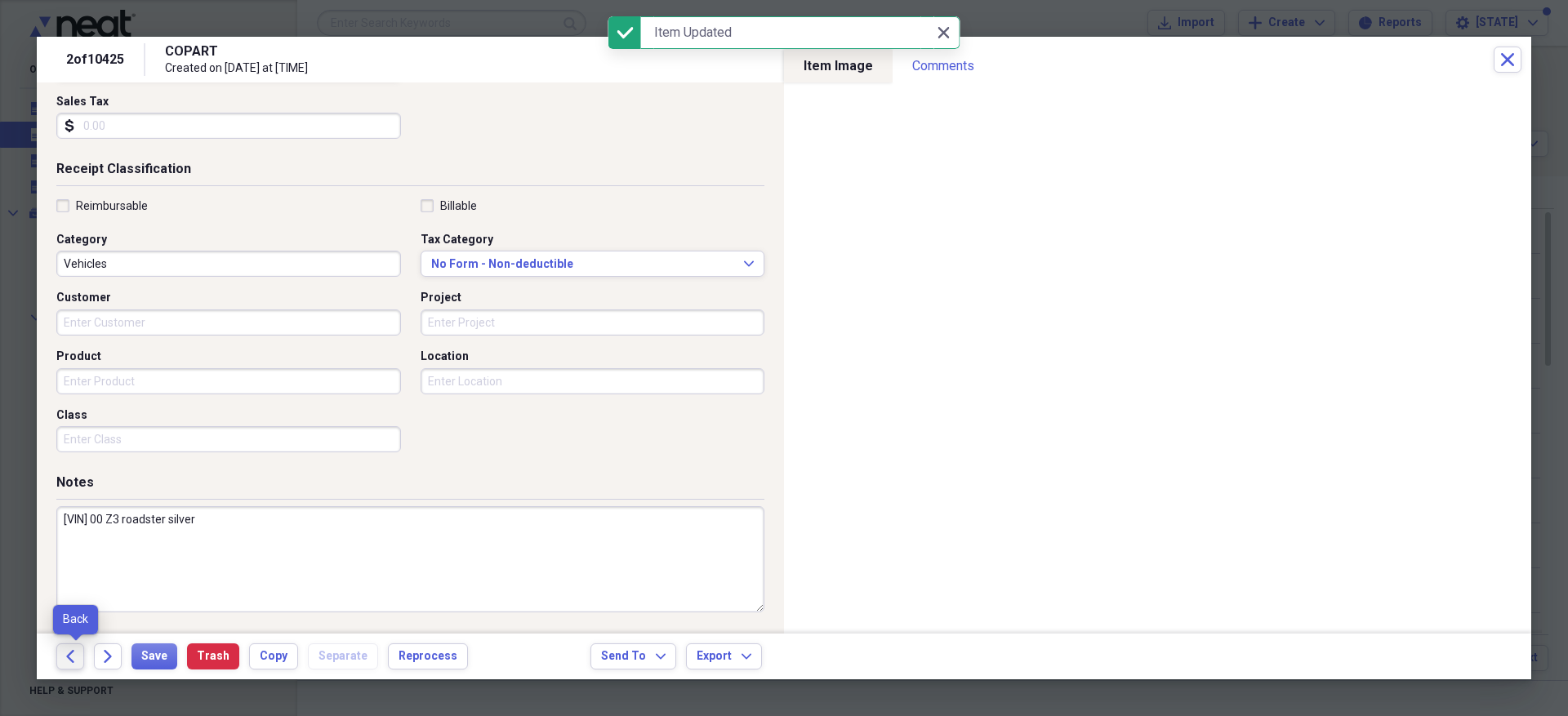 click on "Back" at bounding box center (70, 656) 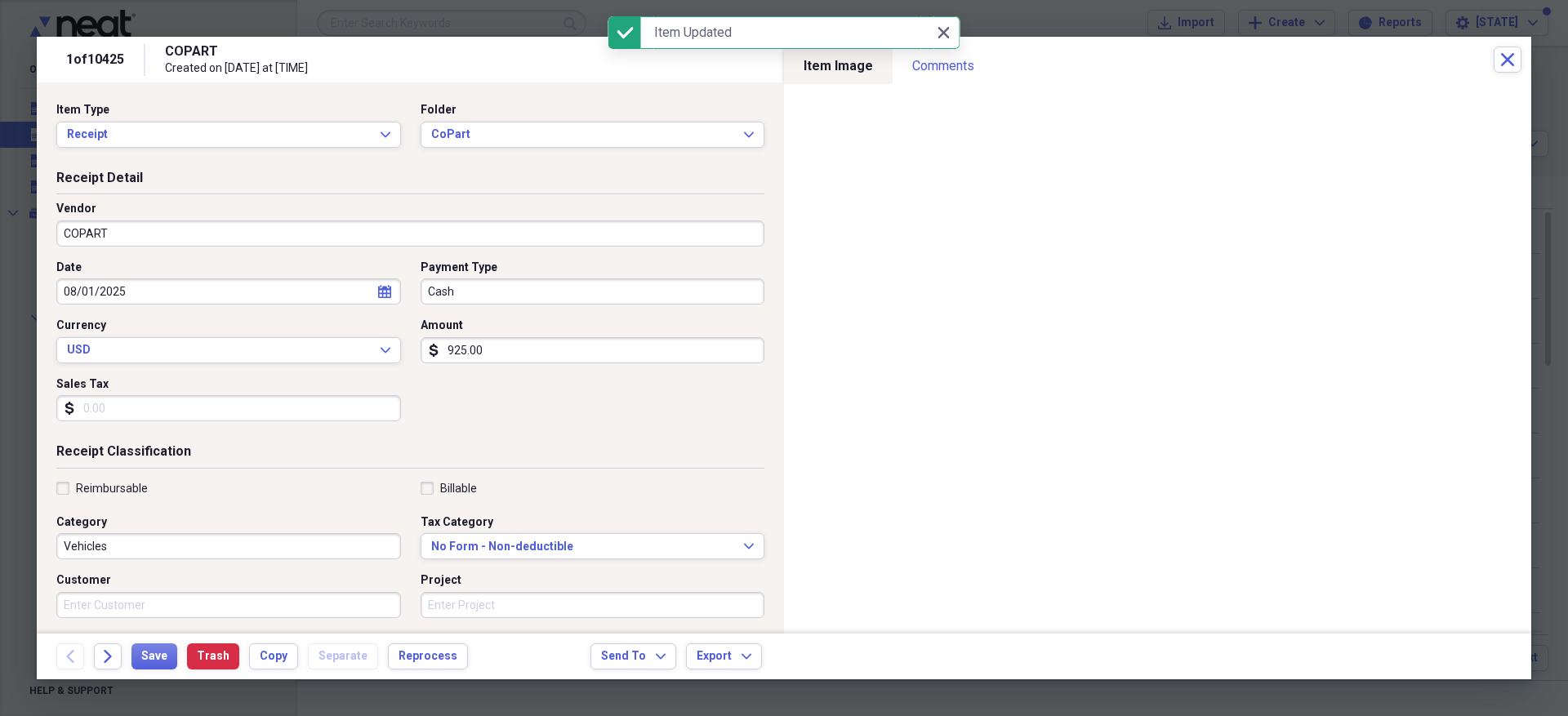 click on "Cash" at bounding box center (593, 291) 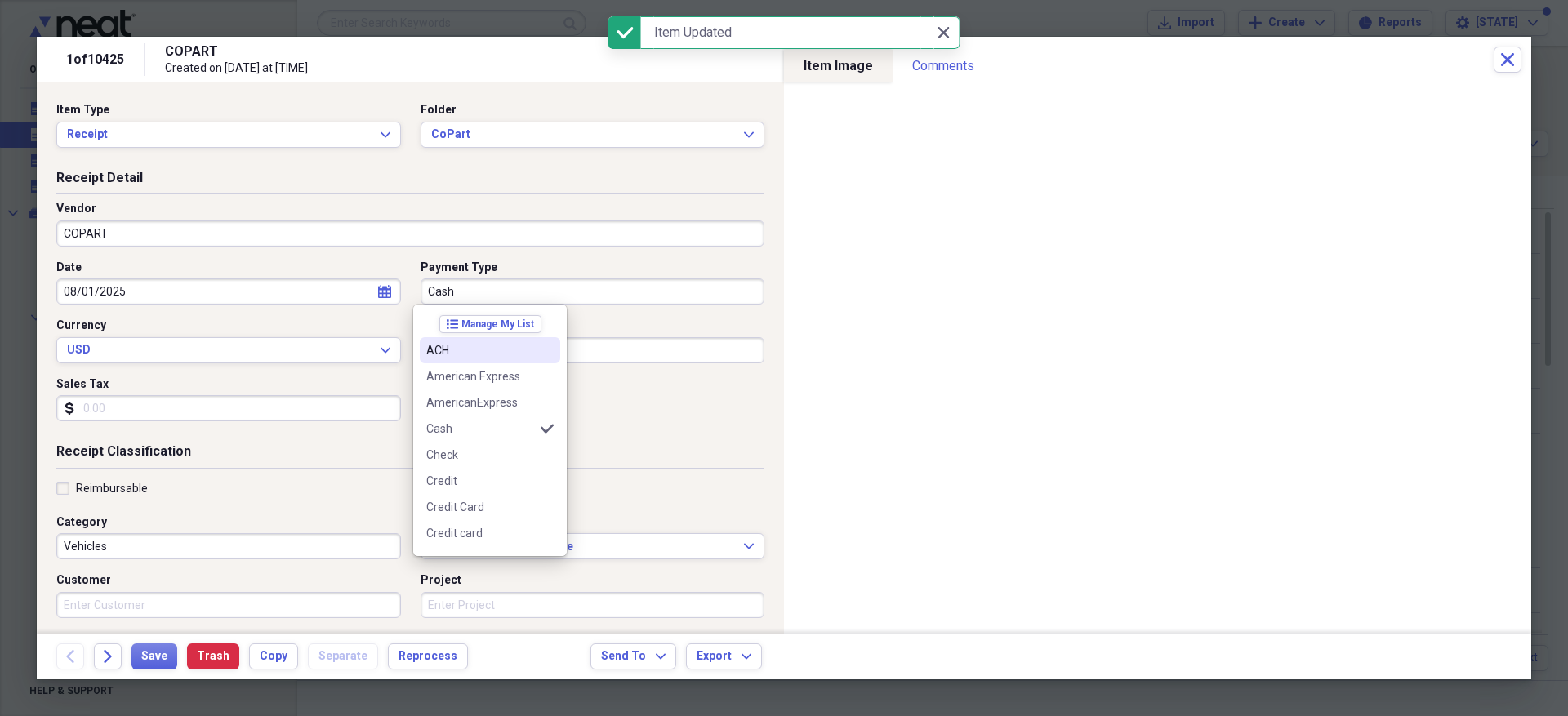 click on "ACH" at bounding box center [480, 350] 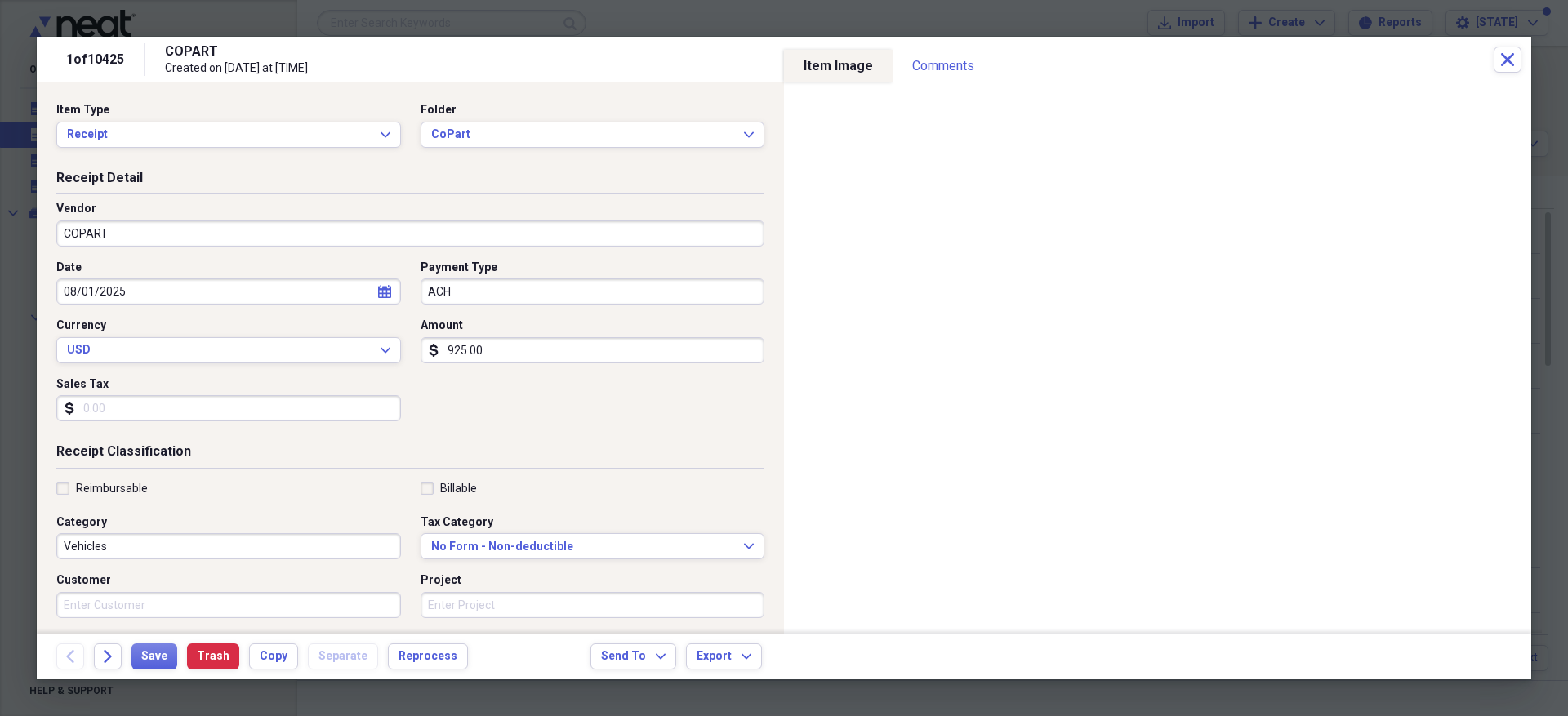 click on "925.00" at bounding box center [593, 350] 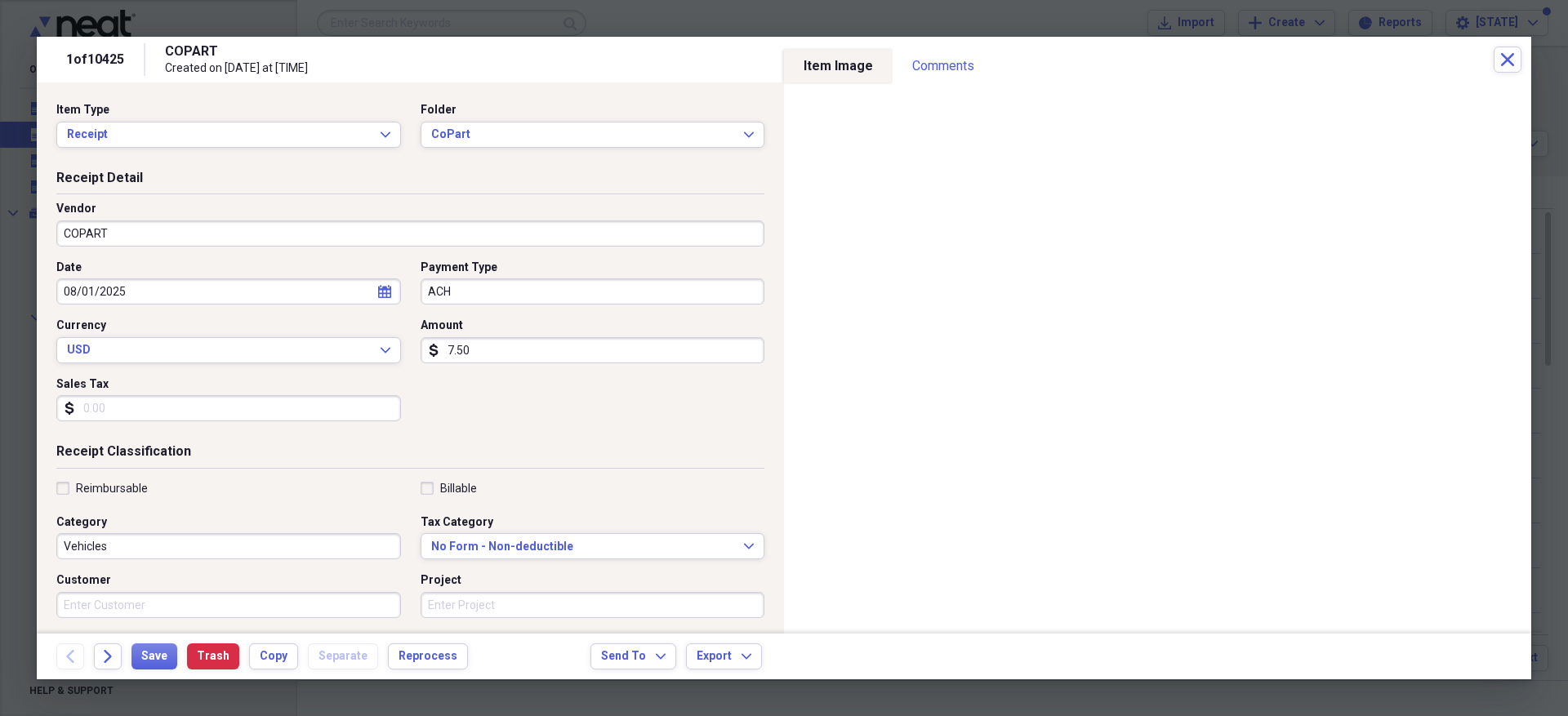 type on "7.50" 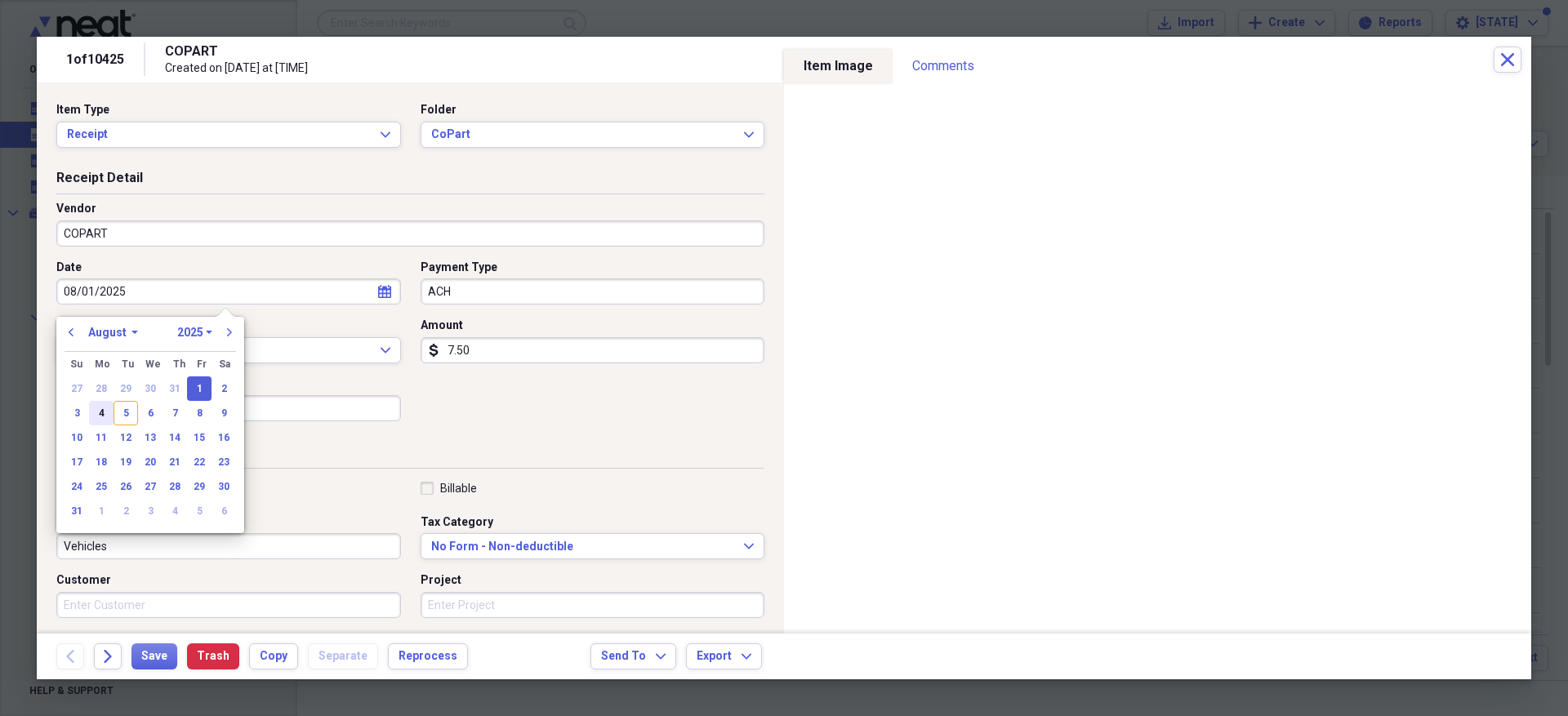 click on "4" at bounding box center (101, 413) 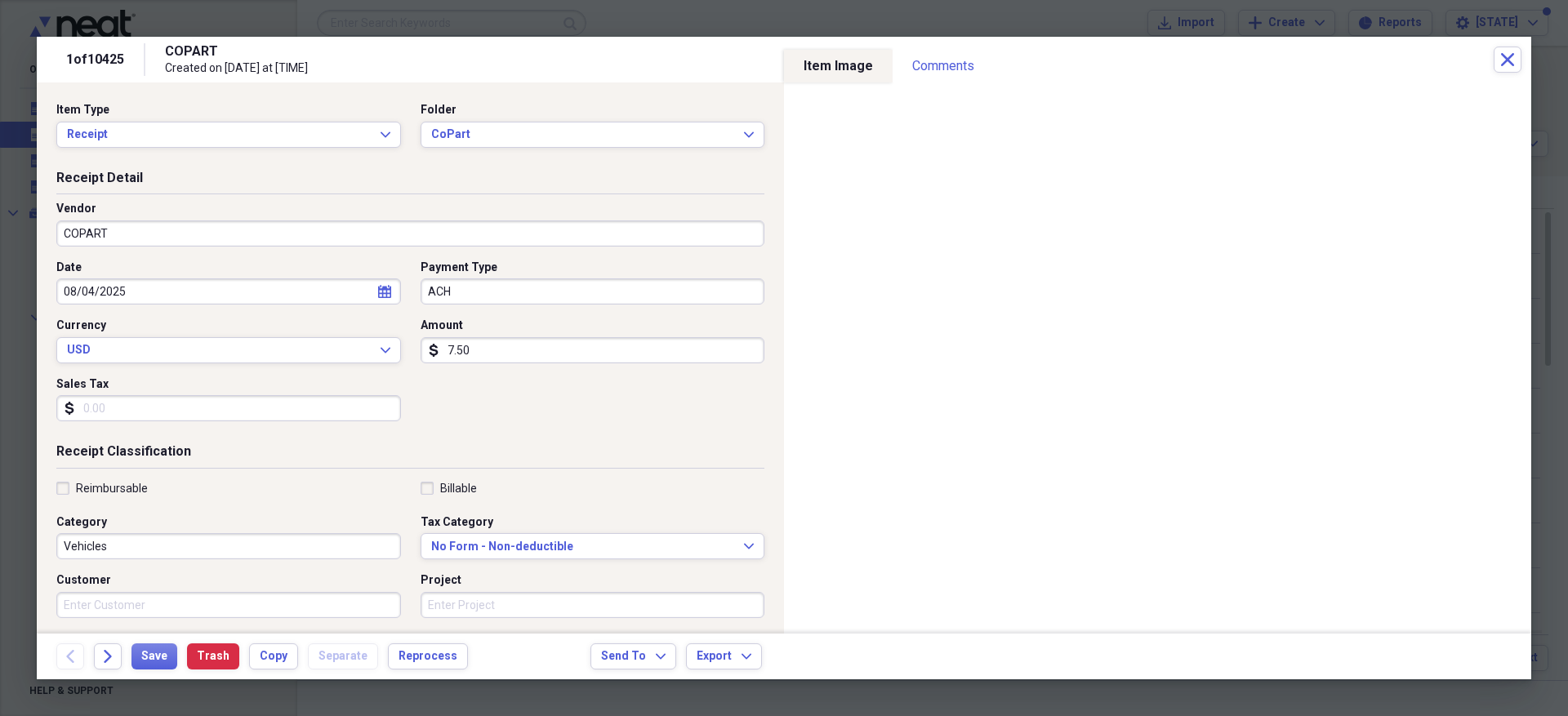 click on "Reimbursable" at bounding box center [229, 488] 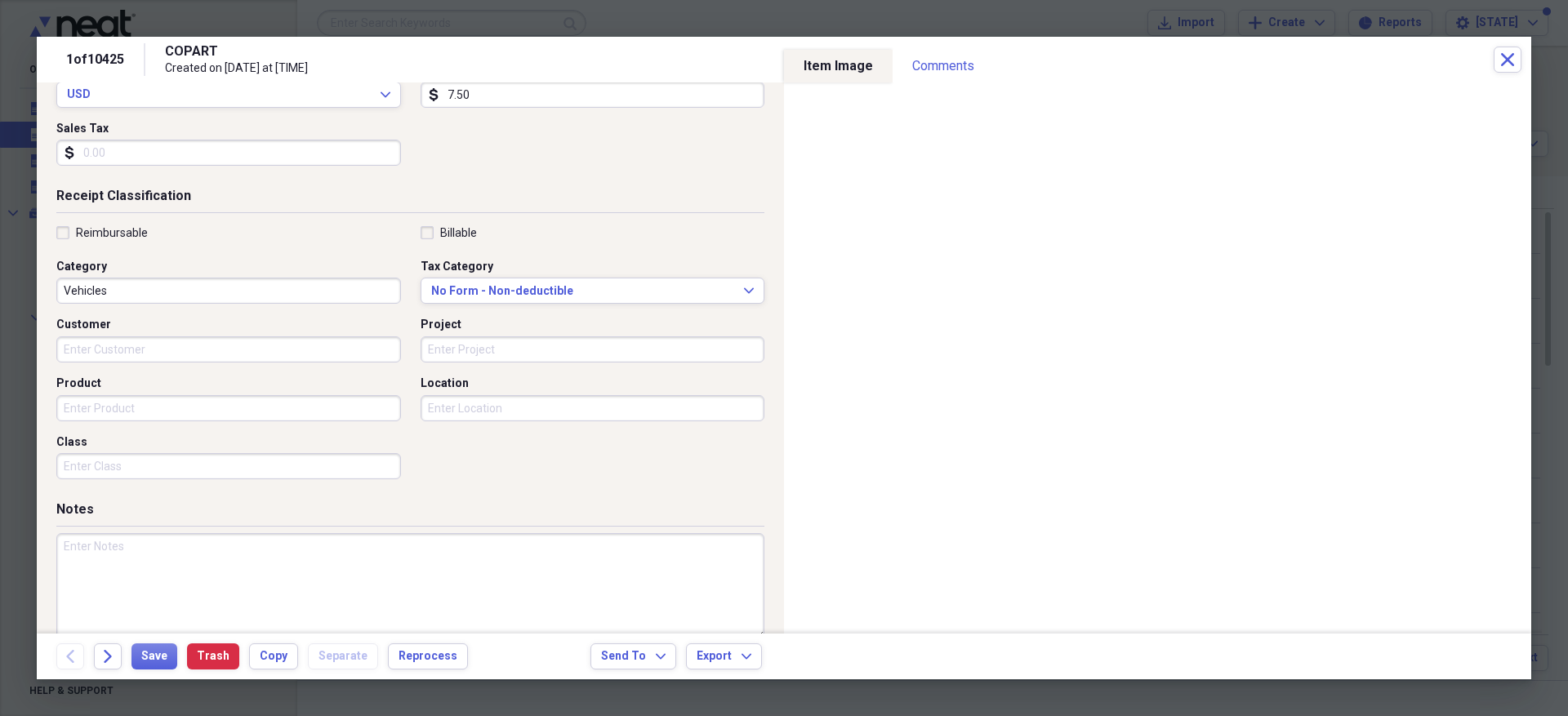 scroll, scrollTop: 282, scrollLeft: 0, axis: vertical 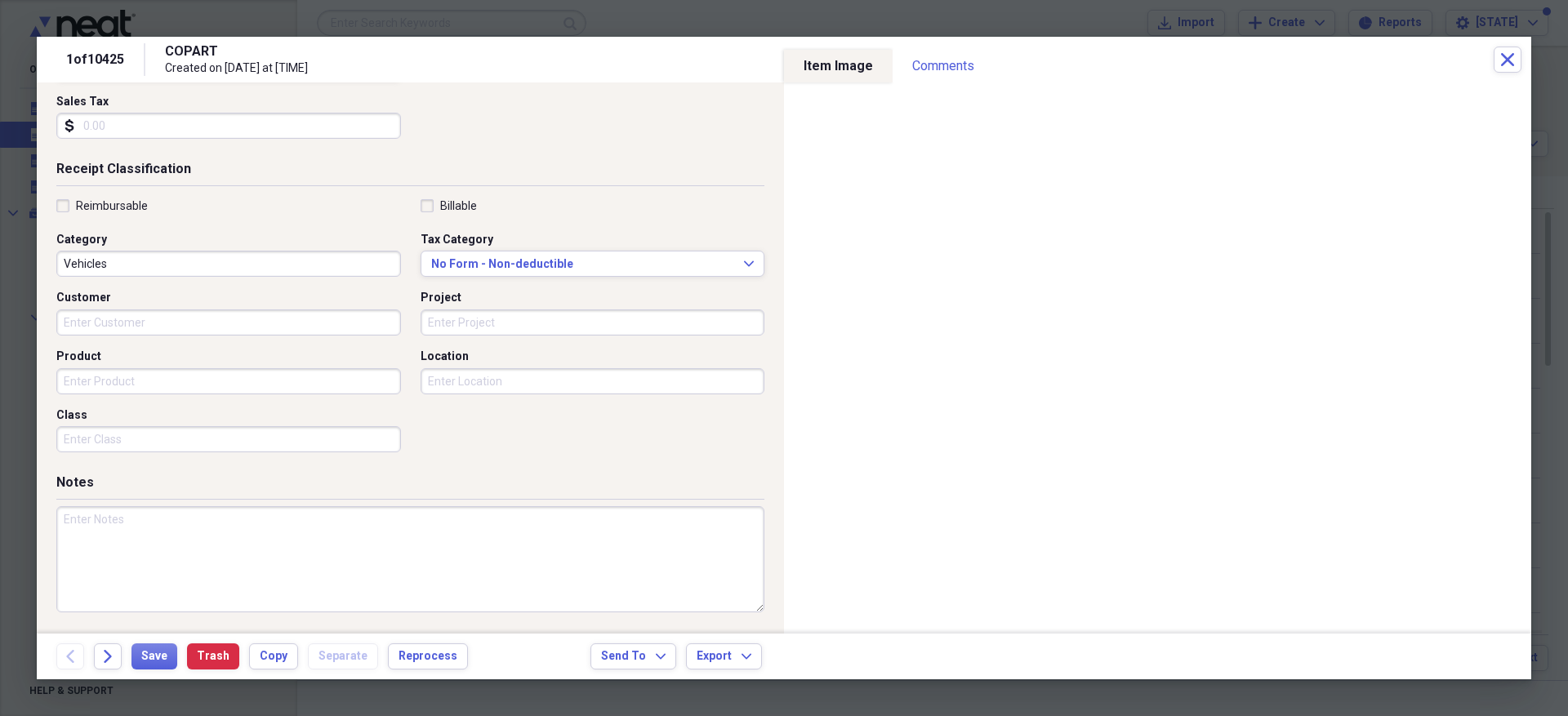 click at bounding box center (410, 559) 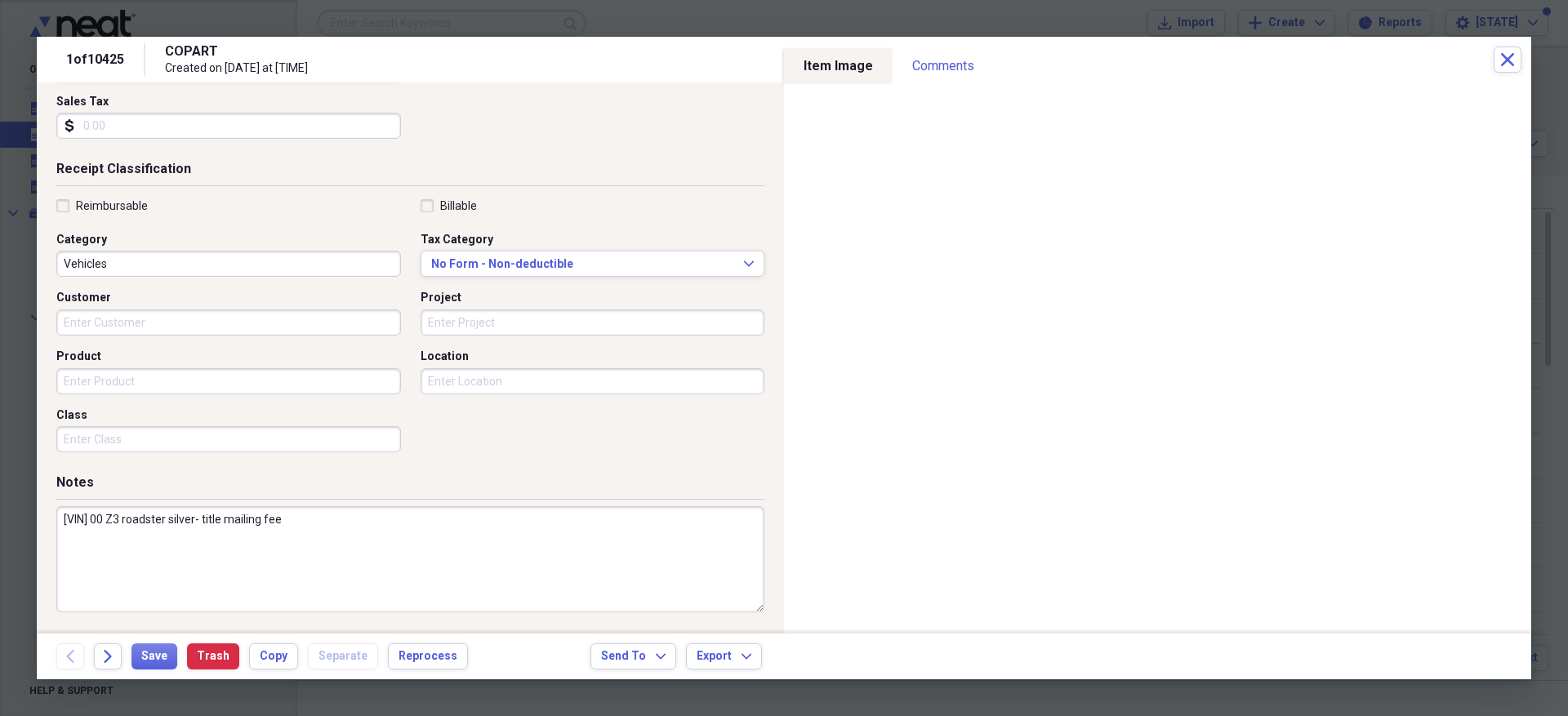 type on "[VIN] 00 Z3 roadster silver- title mailing fee" 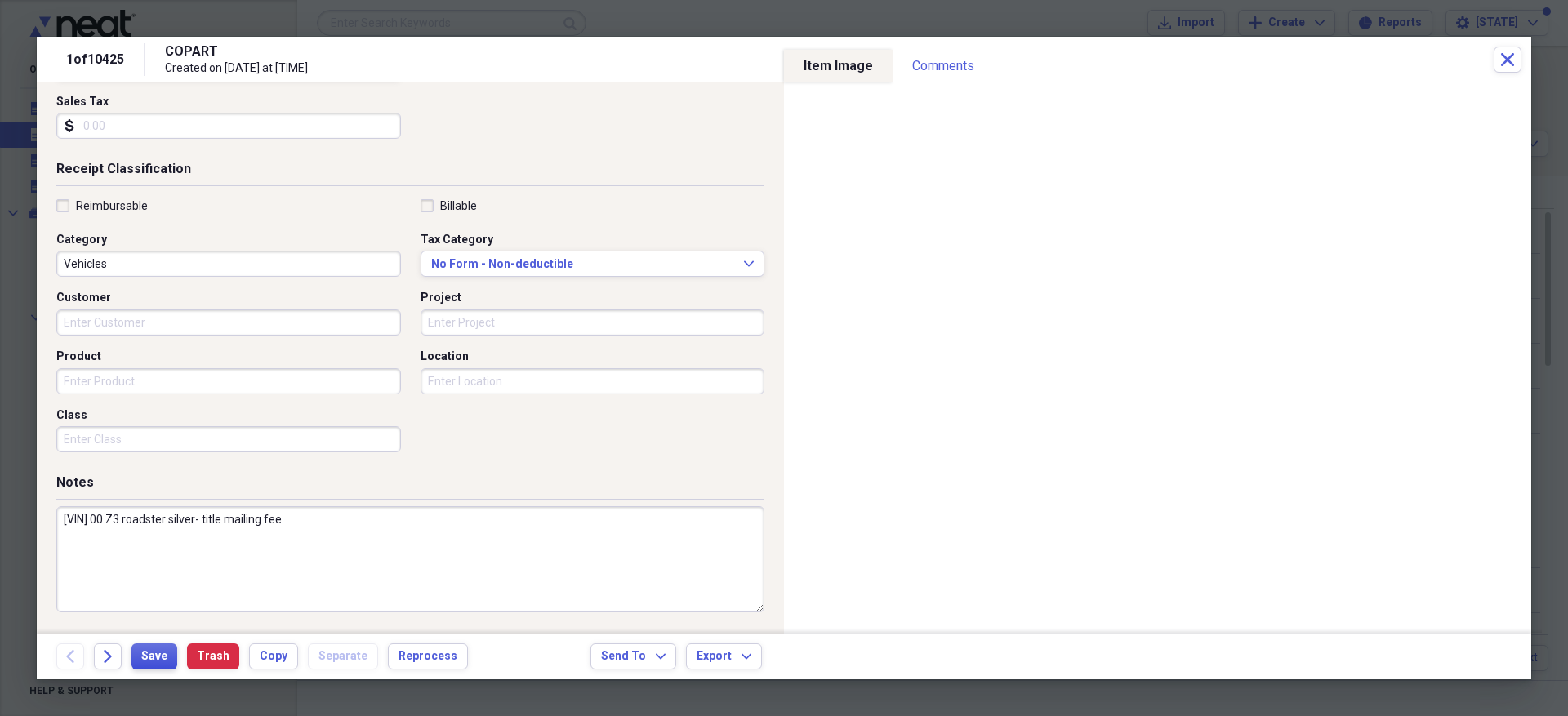 click on "Save" at bounding box center (154, 656) 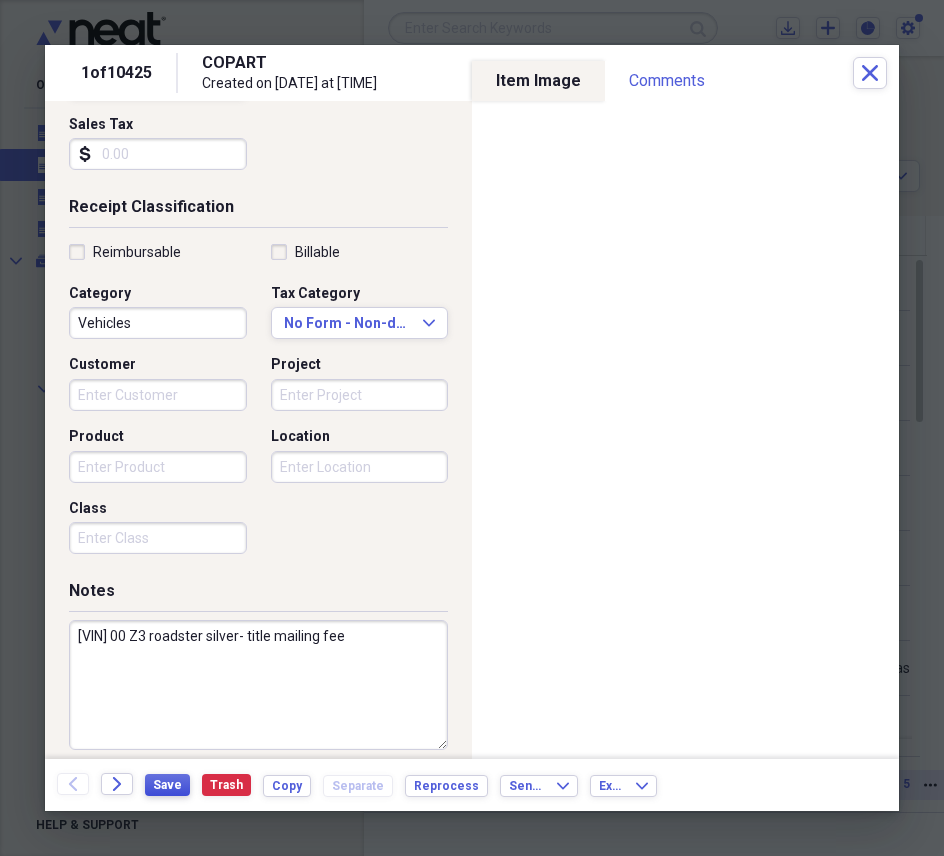 click on "Save" at bounding box center [167, 785] 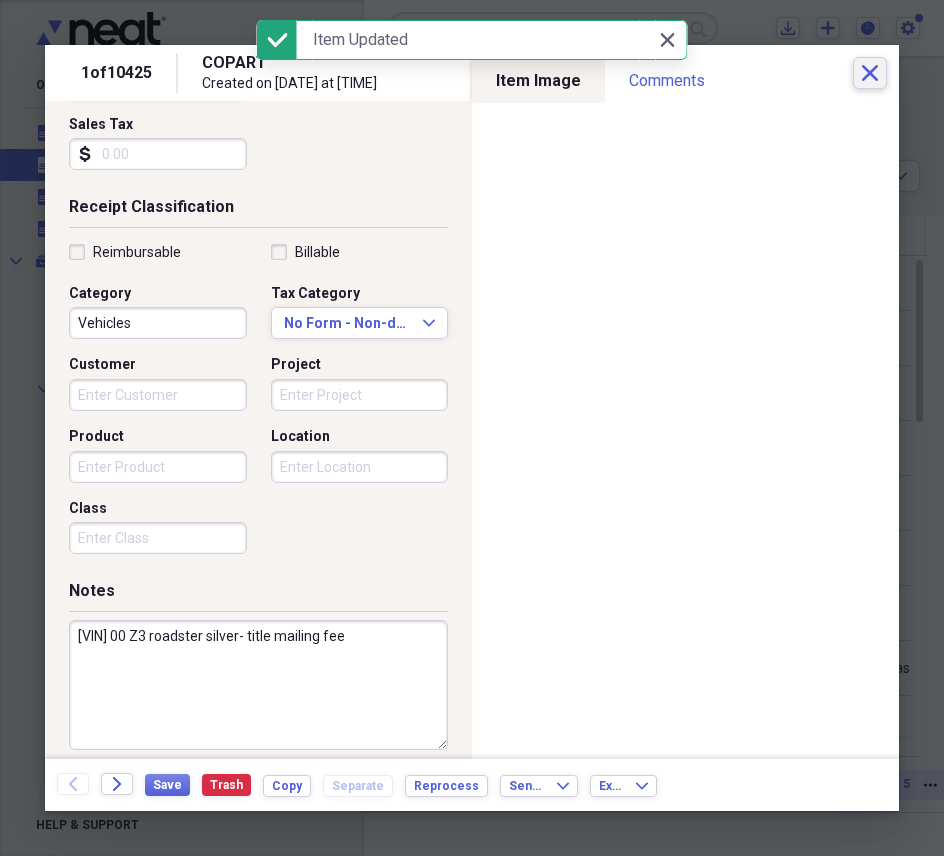 click 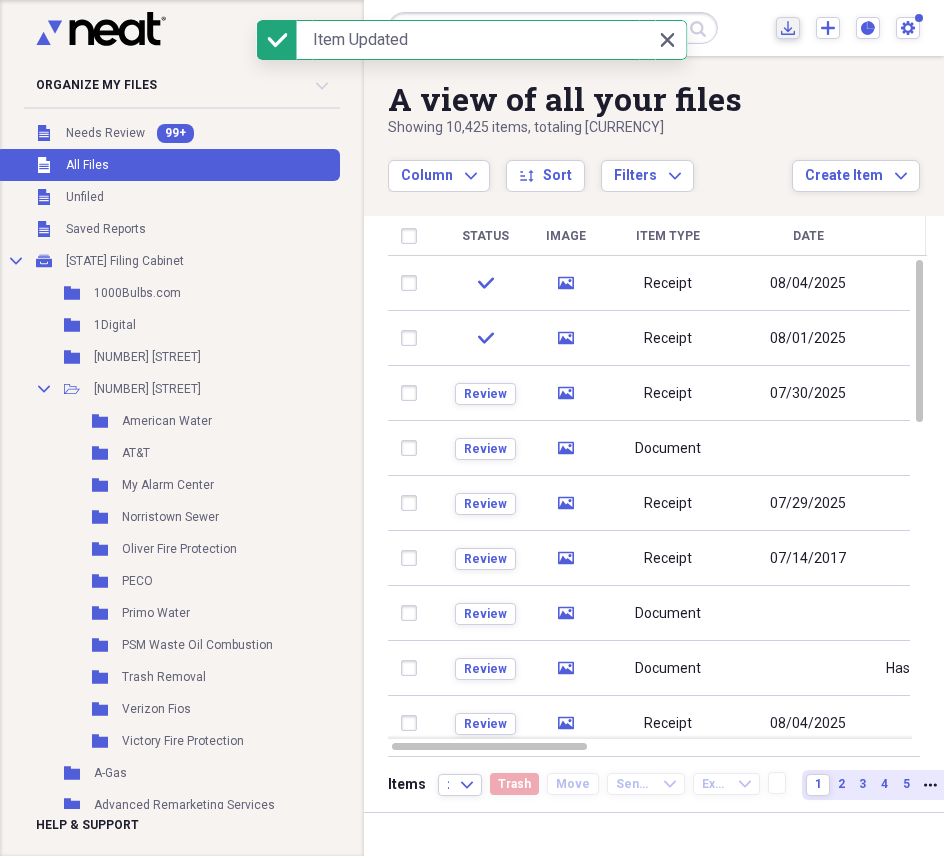 click on "Import" 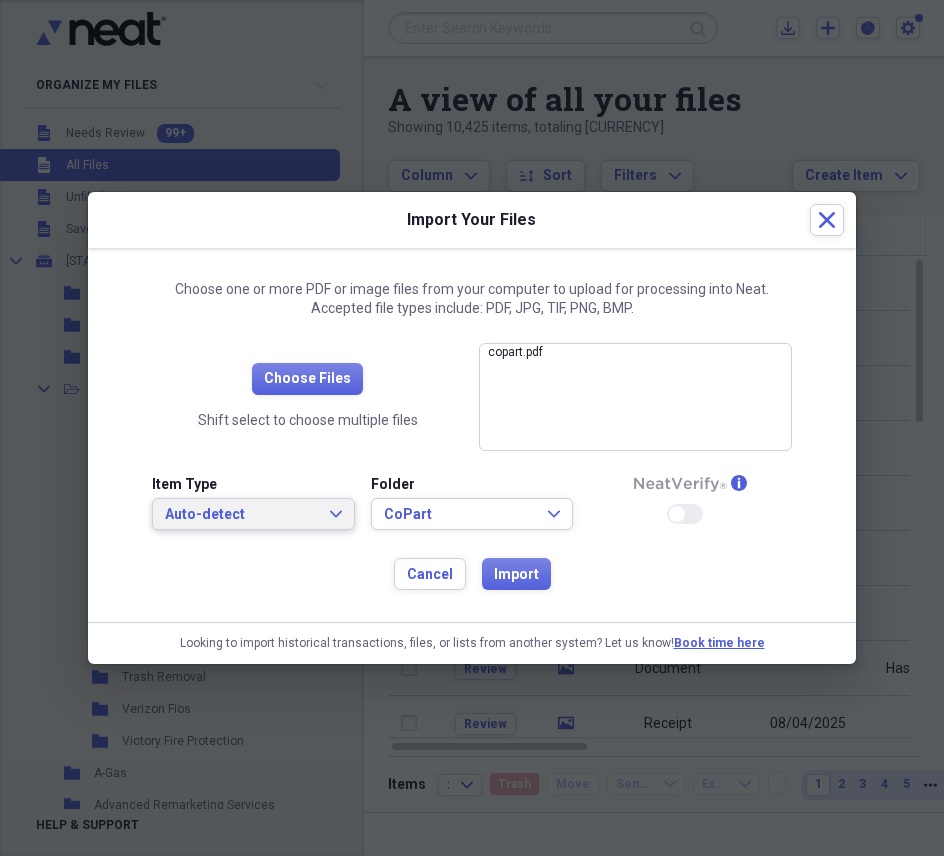 click on "Auto-detect Expand" at bounding box center (253, 515) 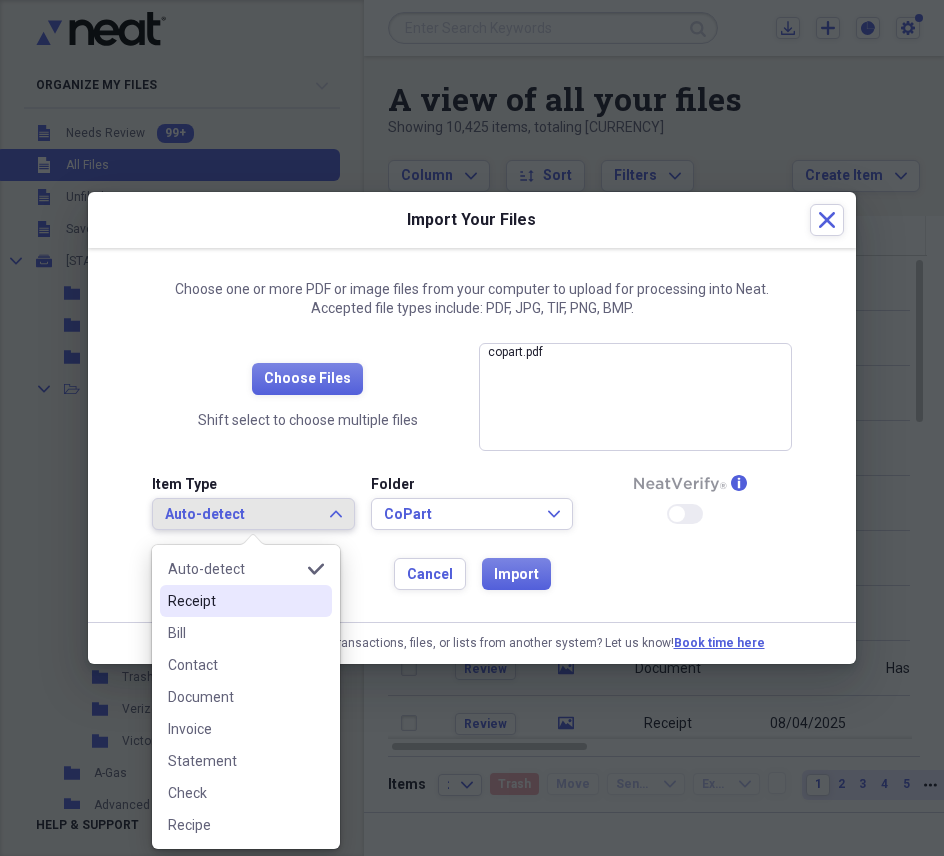click on "Receipt" at bounding box center [246, 601] 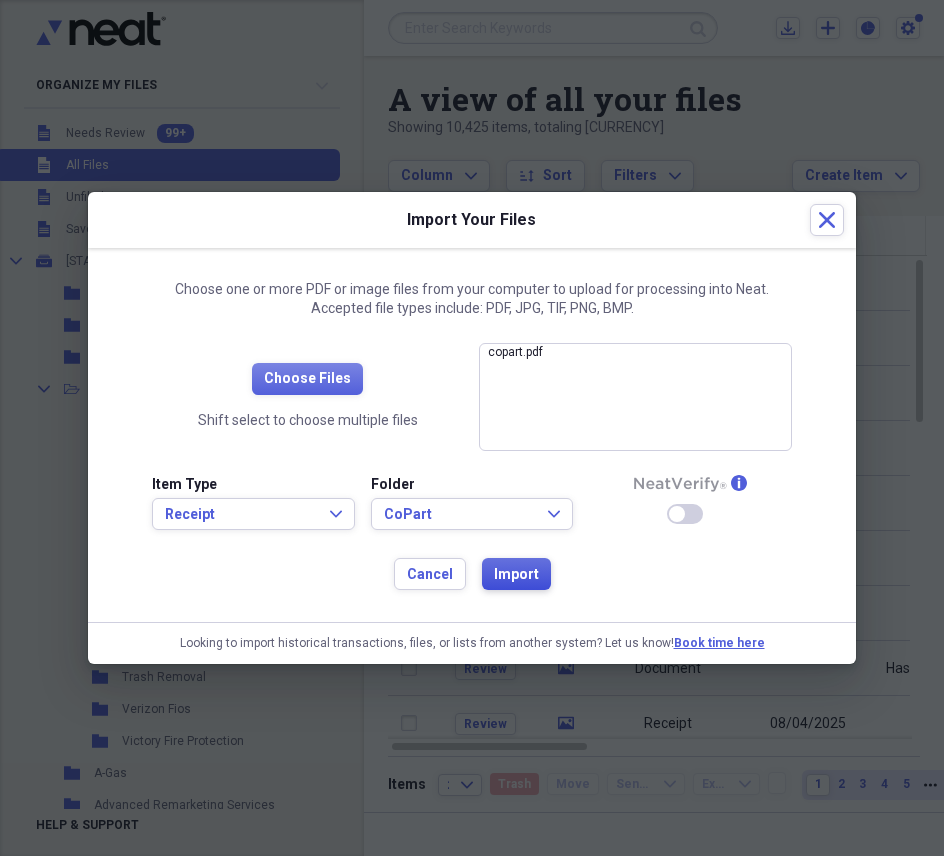 click on "Import" at bounding box center [516, 575] 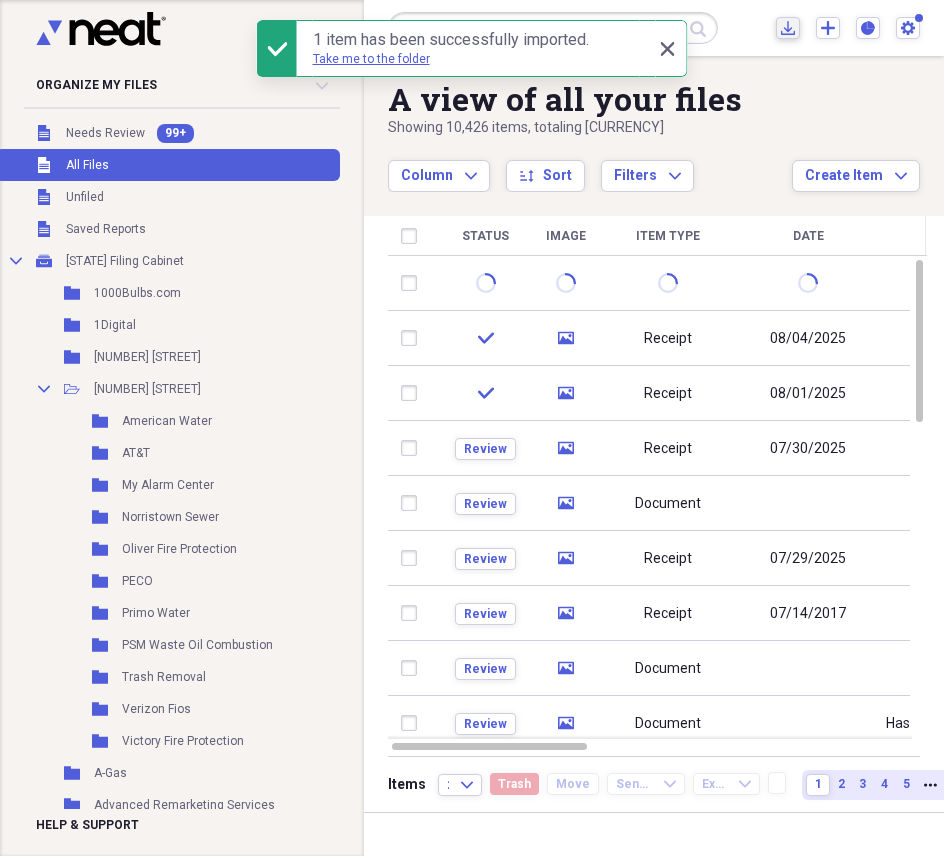 click on "Import" 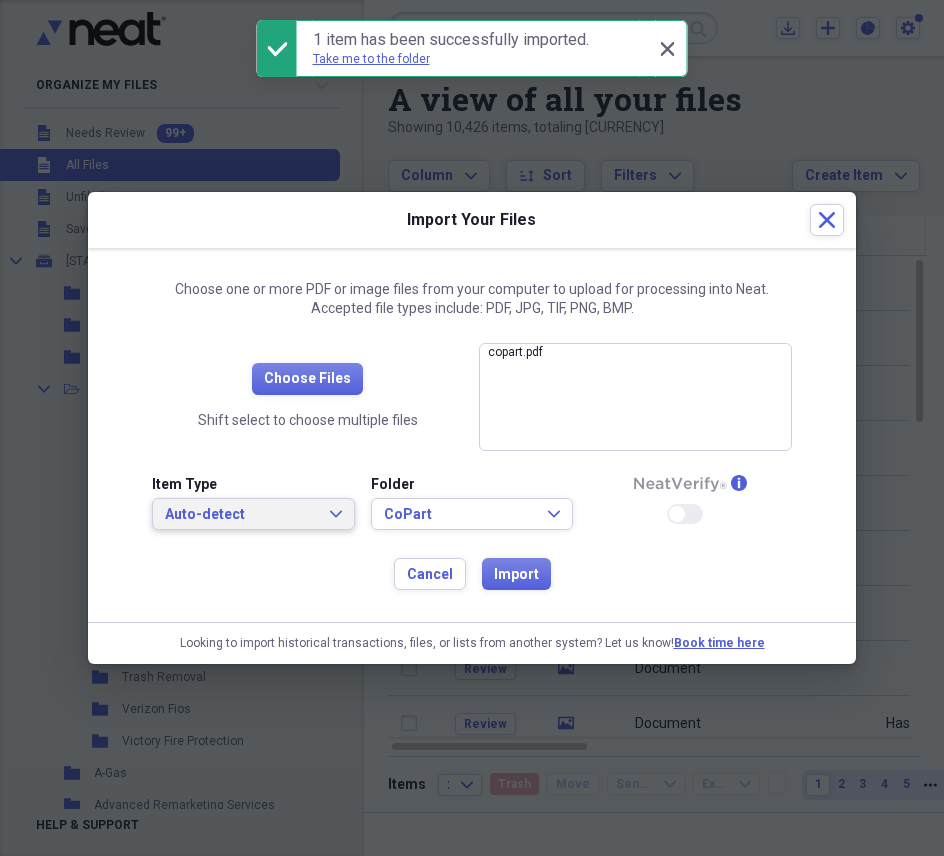 click on "Auto-detect" at bounding box center [241, 515] 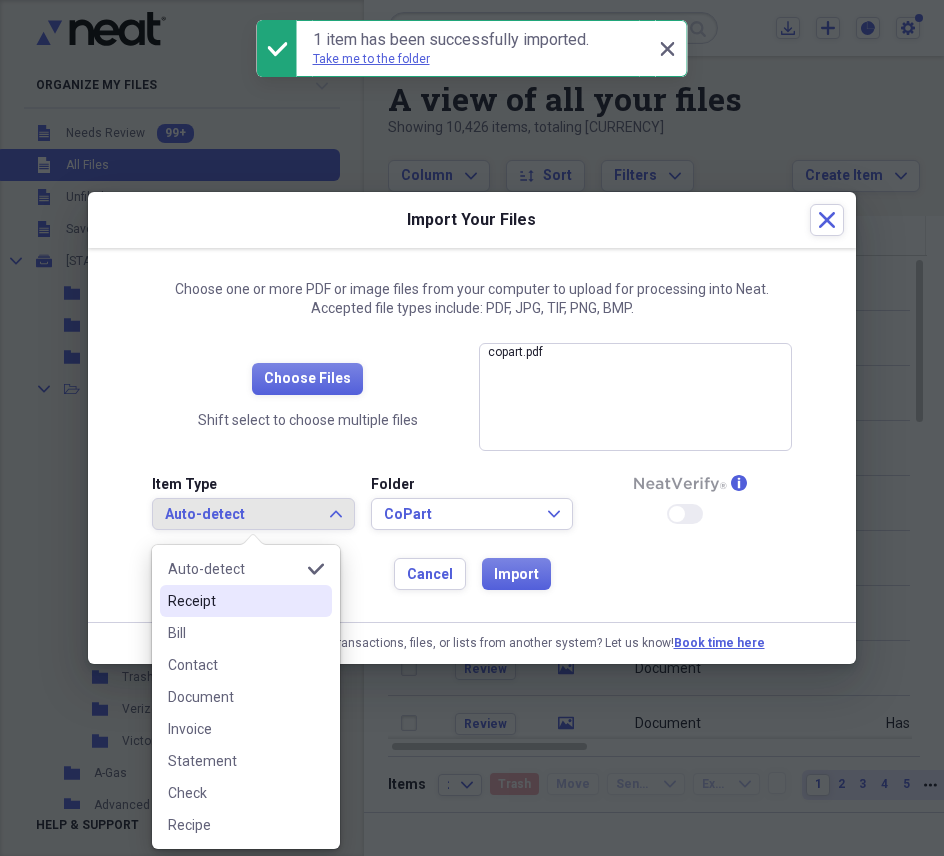 click on "Receipt" at bounding box center (234, 601) 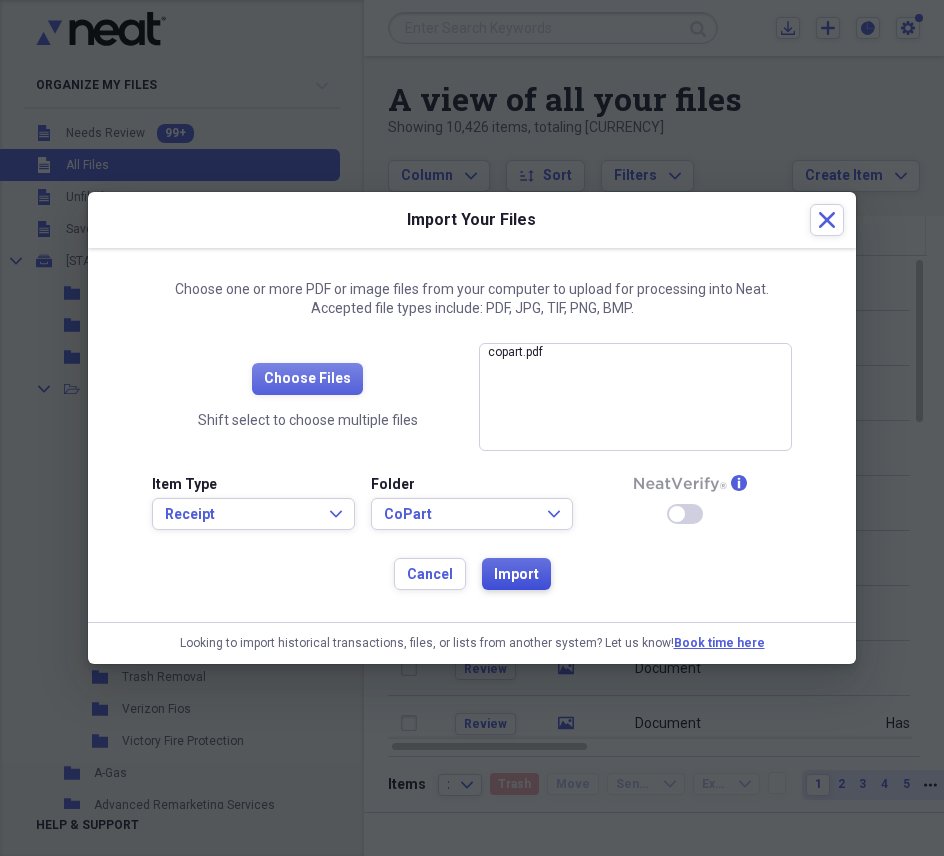 click on "Import" at bounding box center [516, 575] 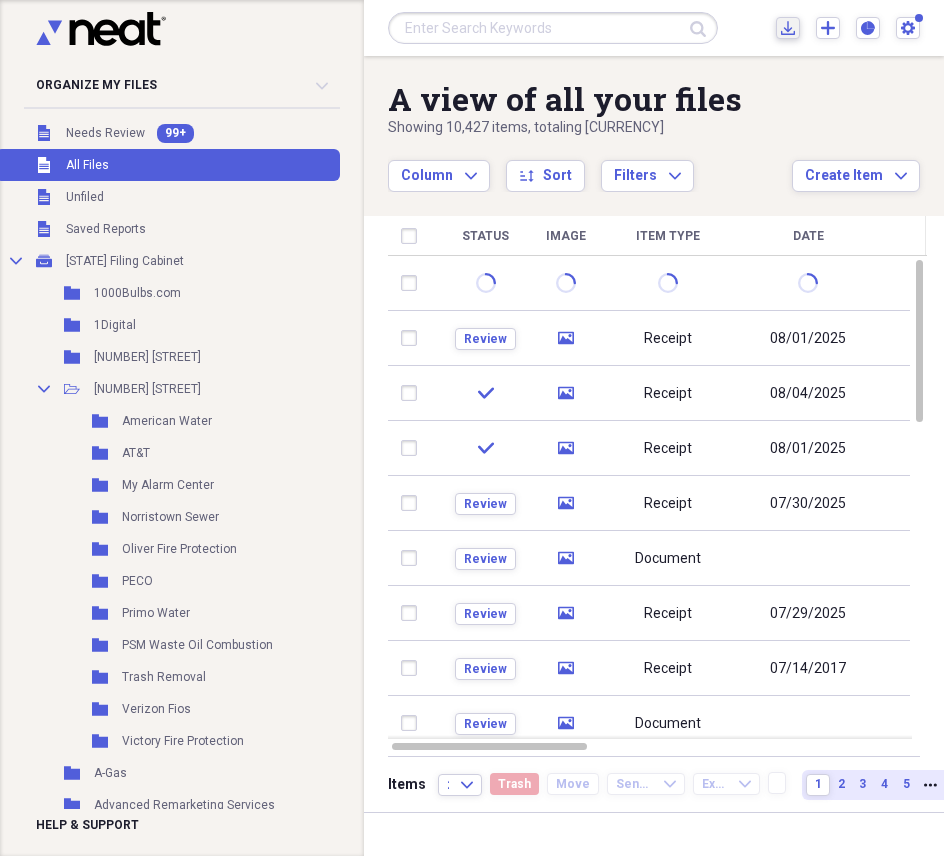 click on "Import" 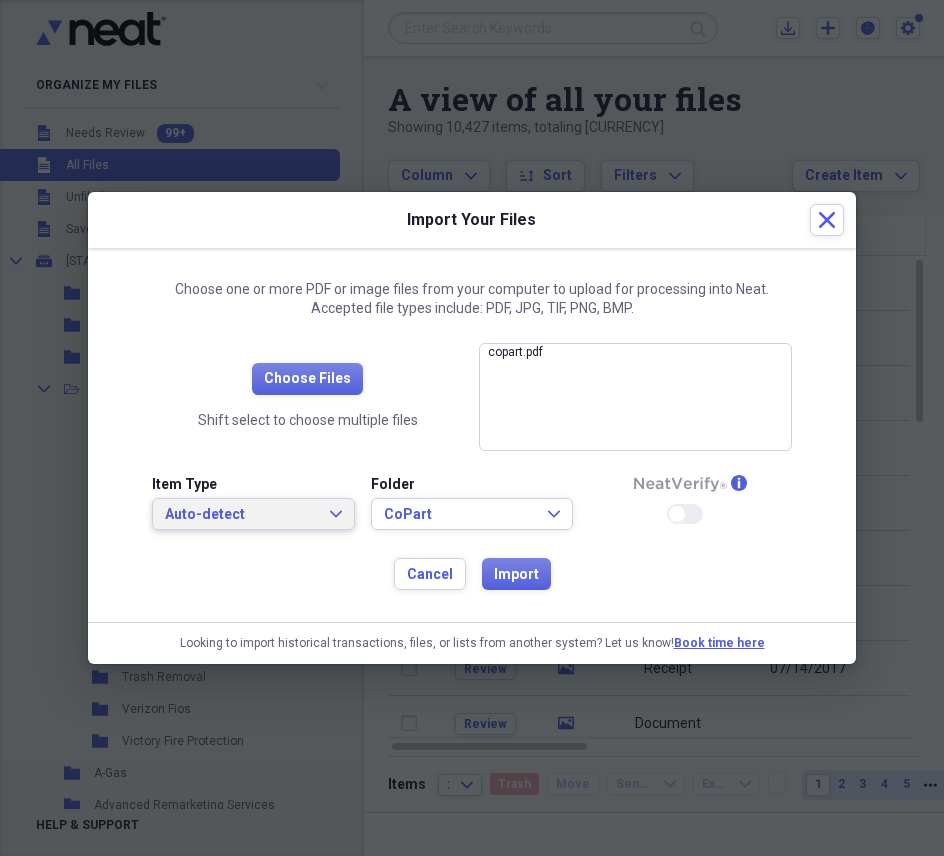 click on "Expand" 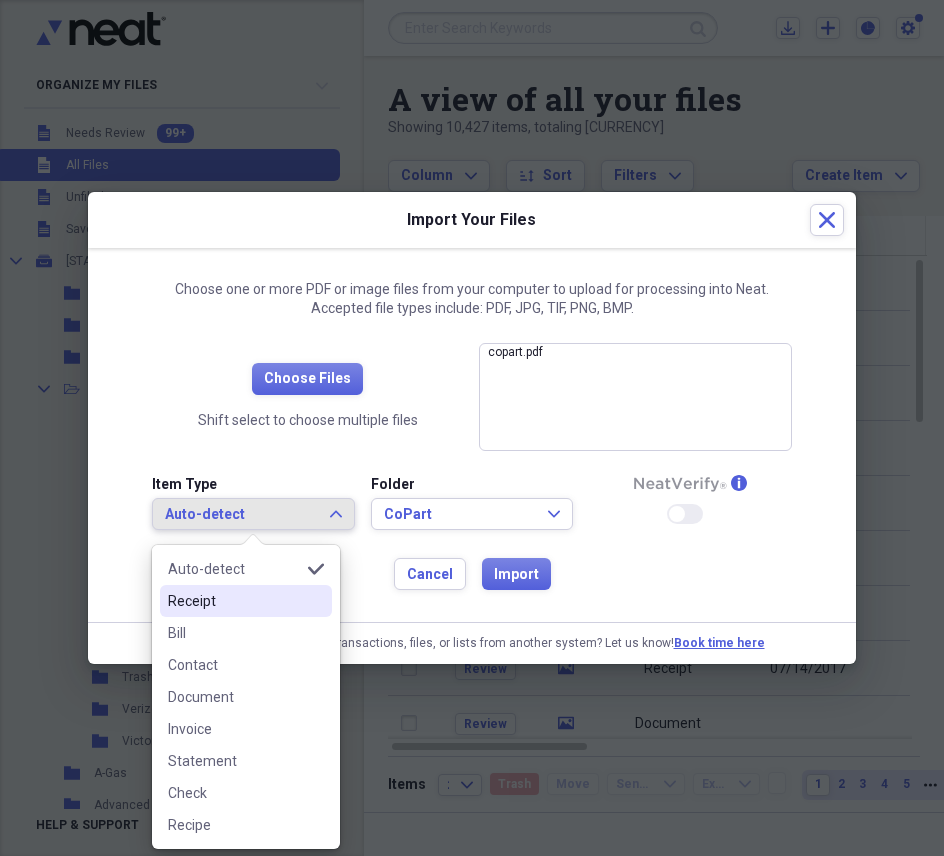 click on "Receipt" at bounding box center [234, 601] 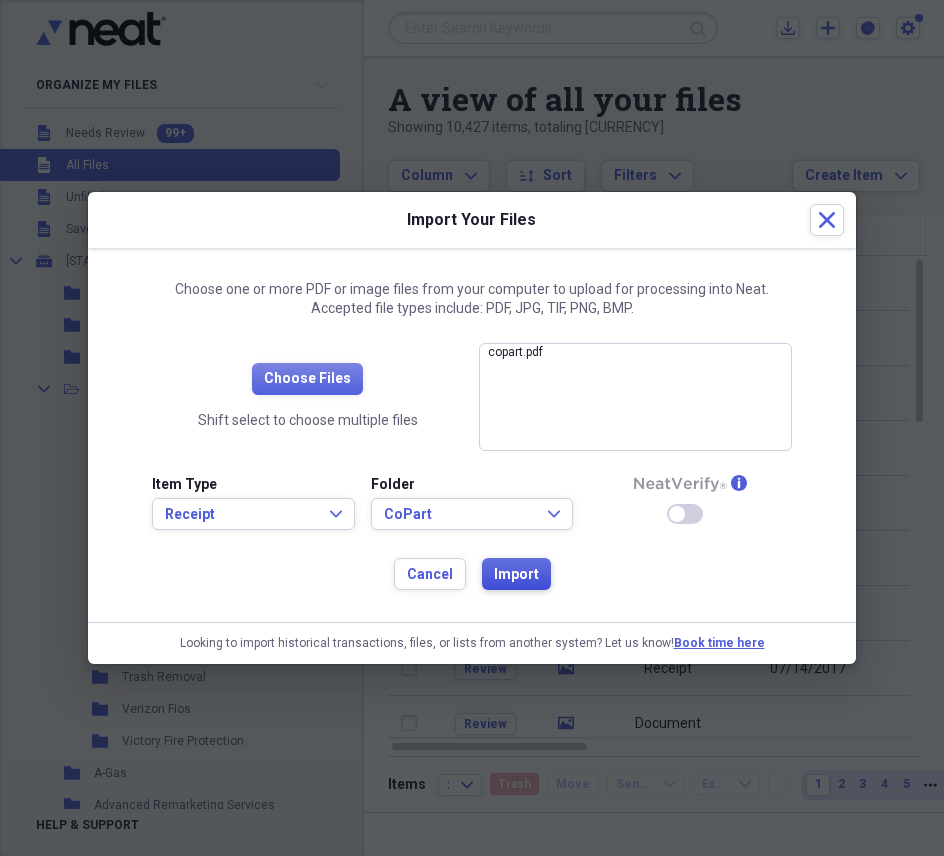 click on "Import" at bounding box center [516, 575] 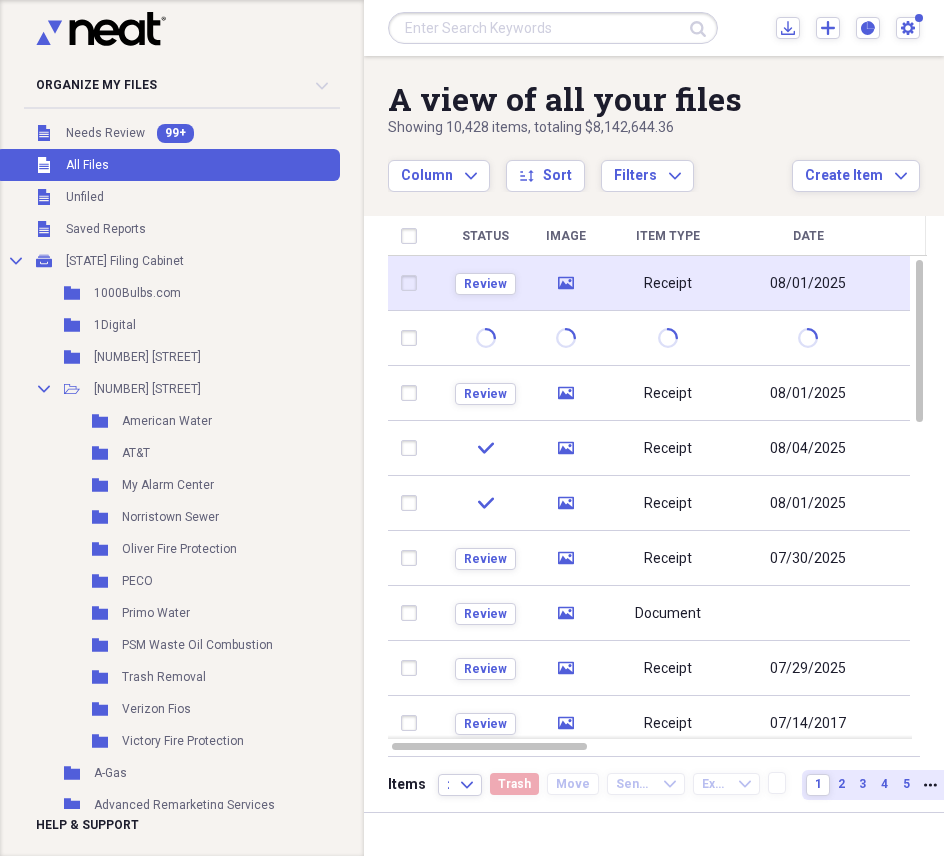 click on "08/01/2025" at bounding box center [808, 283] 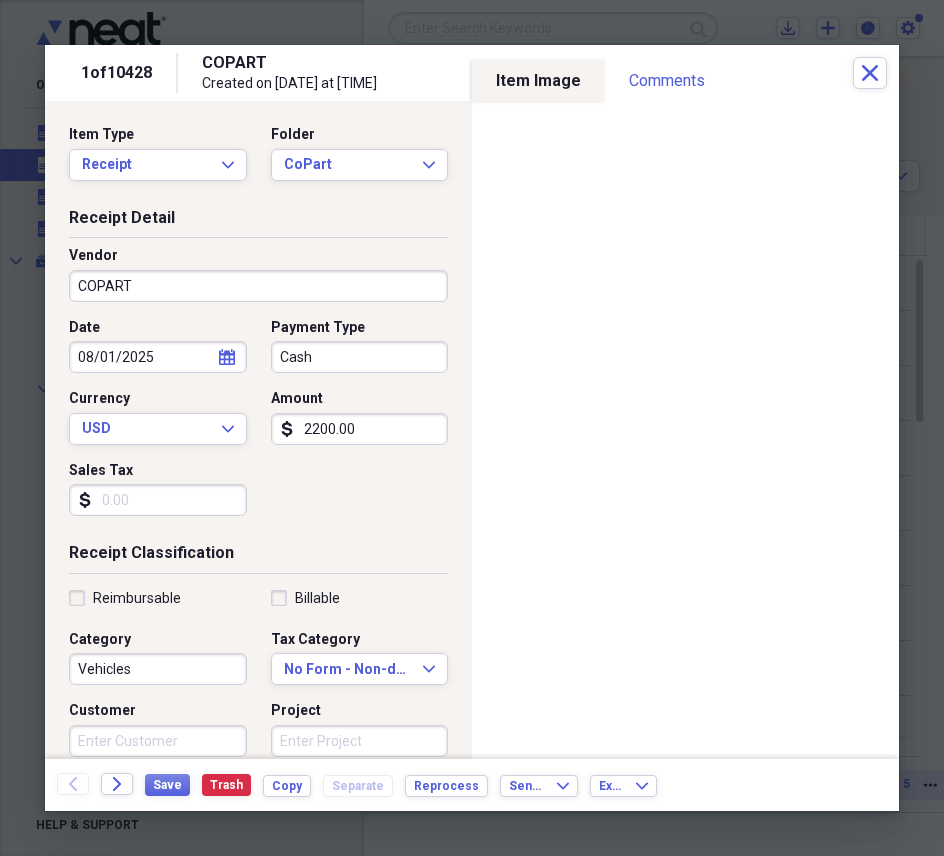 click on "Cash" at bounding box center (360, 357) 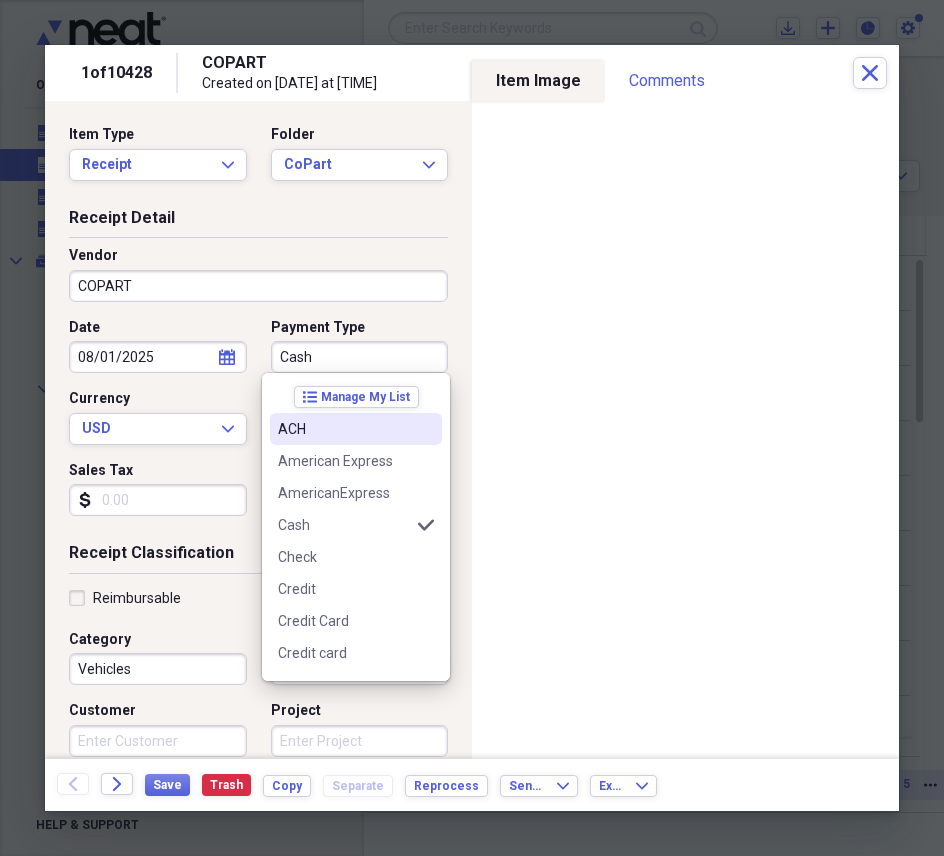 click on "ACH" at bounding box center (356, 429) 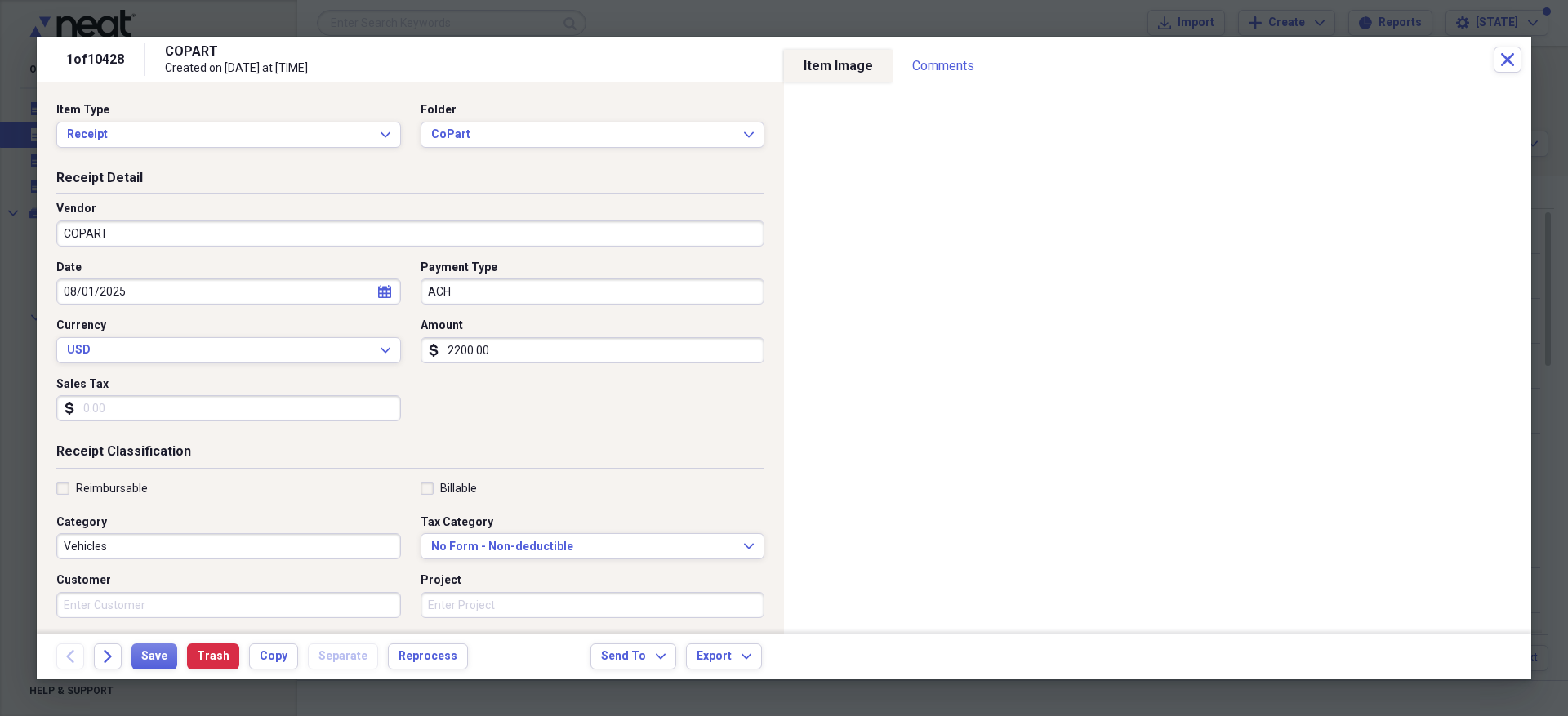 click on "2200.00" at bounding box center (593, 350) 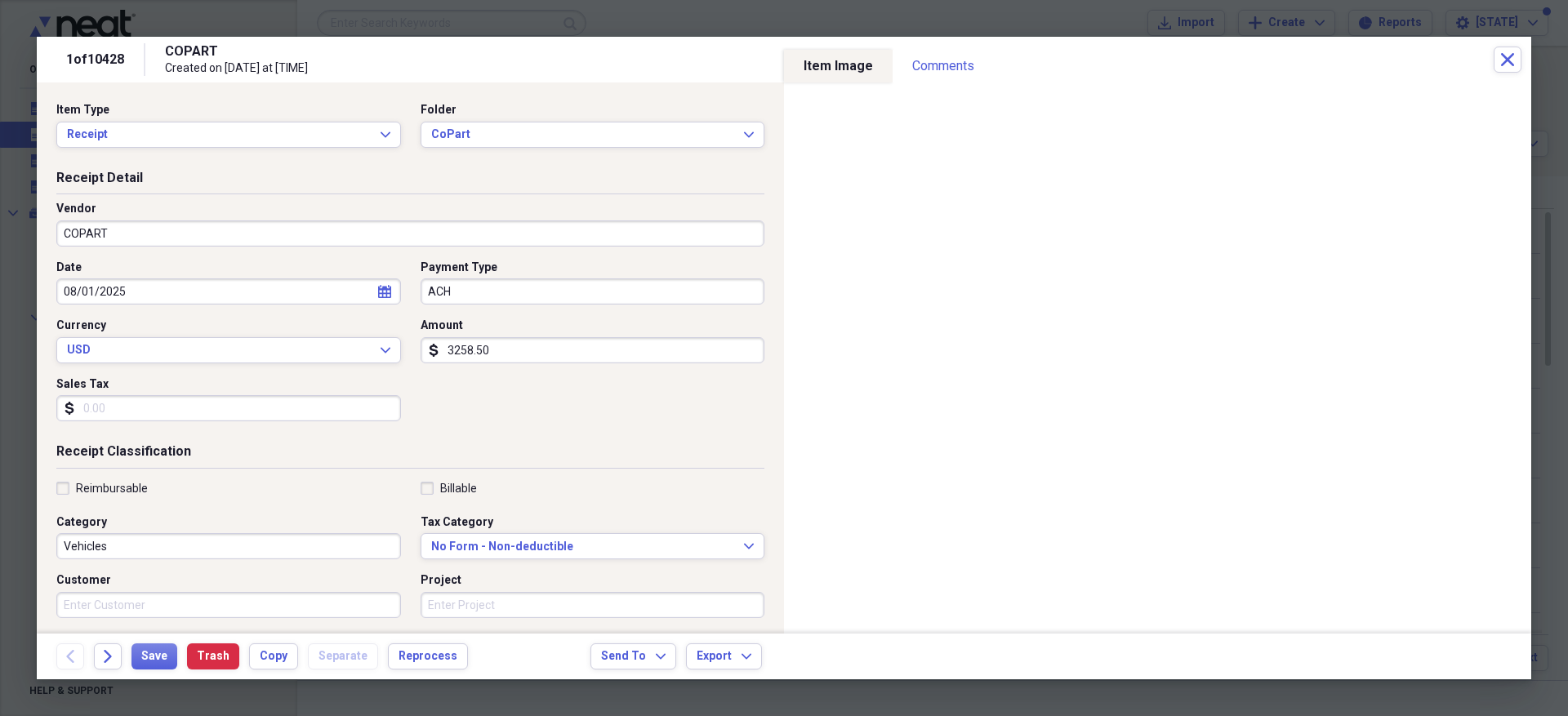type on "3258.50" 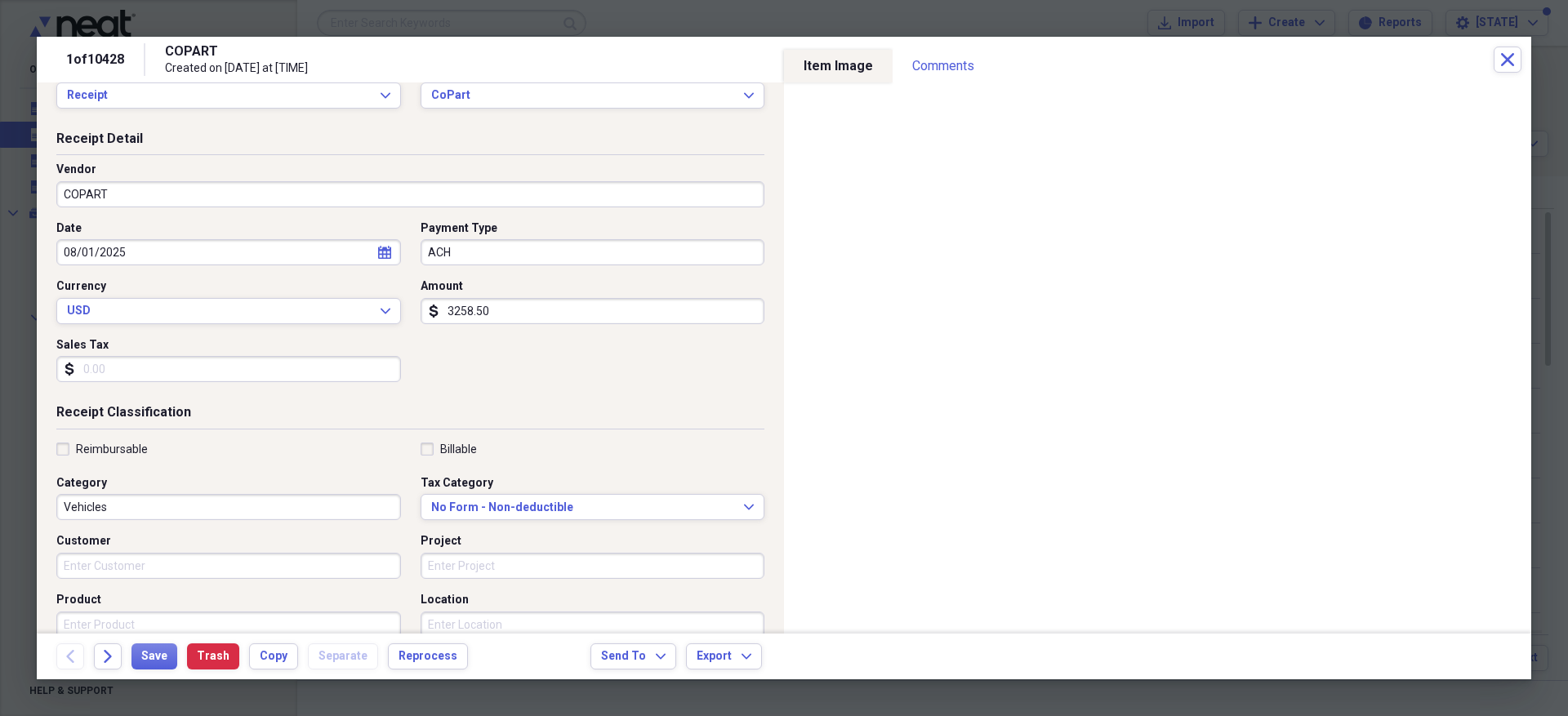scroll, scrollTop: 282, scrollLeft: 0, axis: vertical 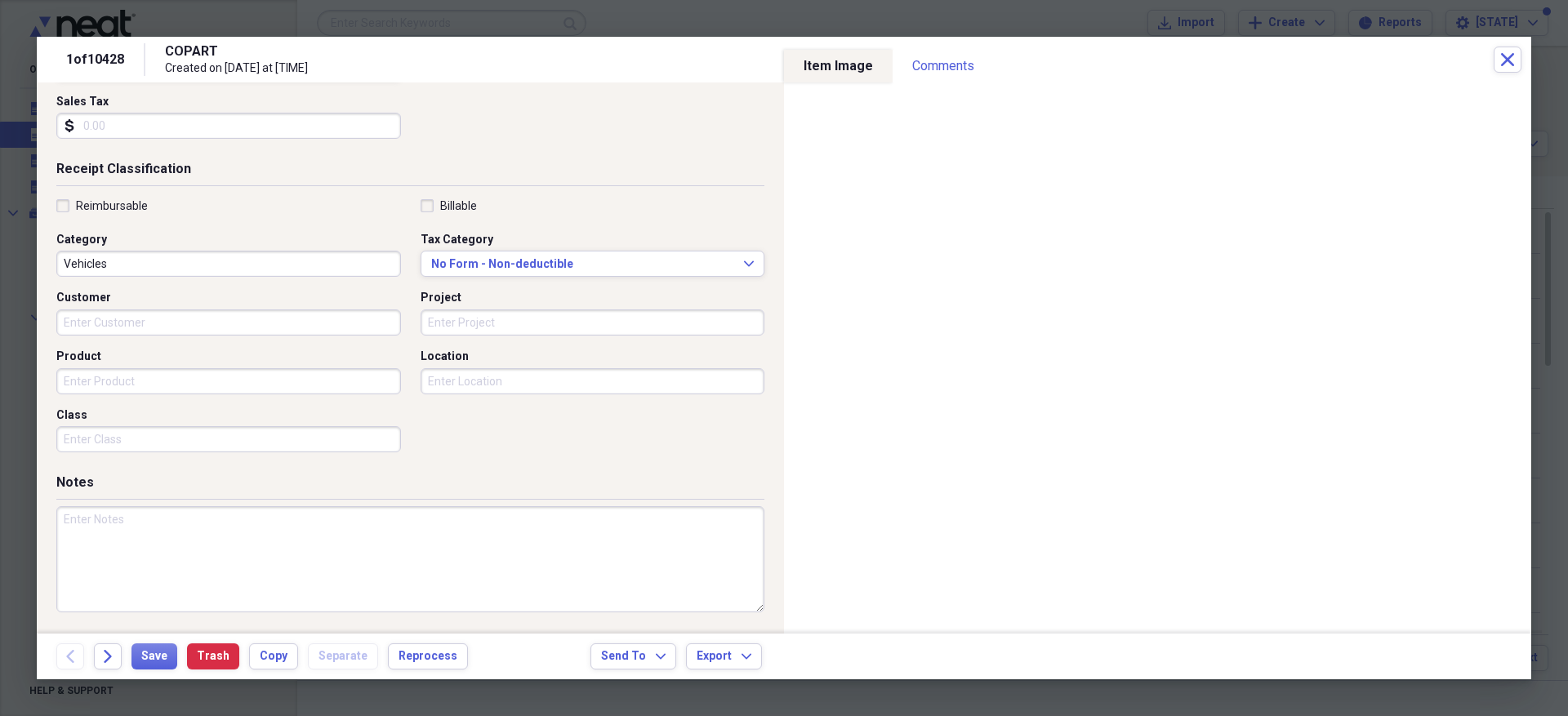 click at bounding box center [410, 559] 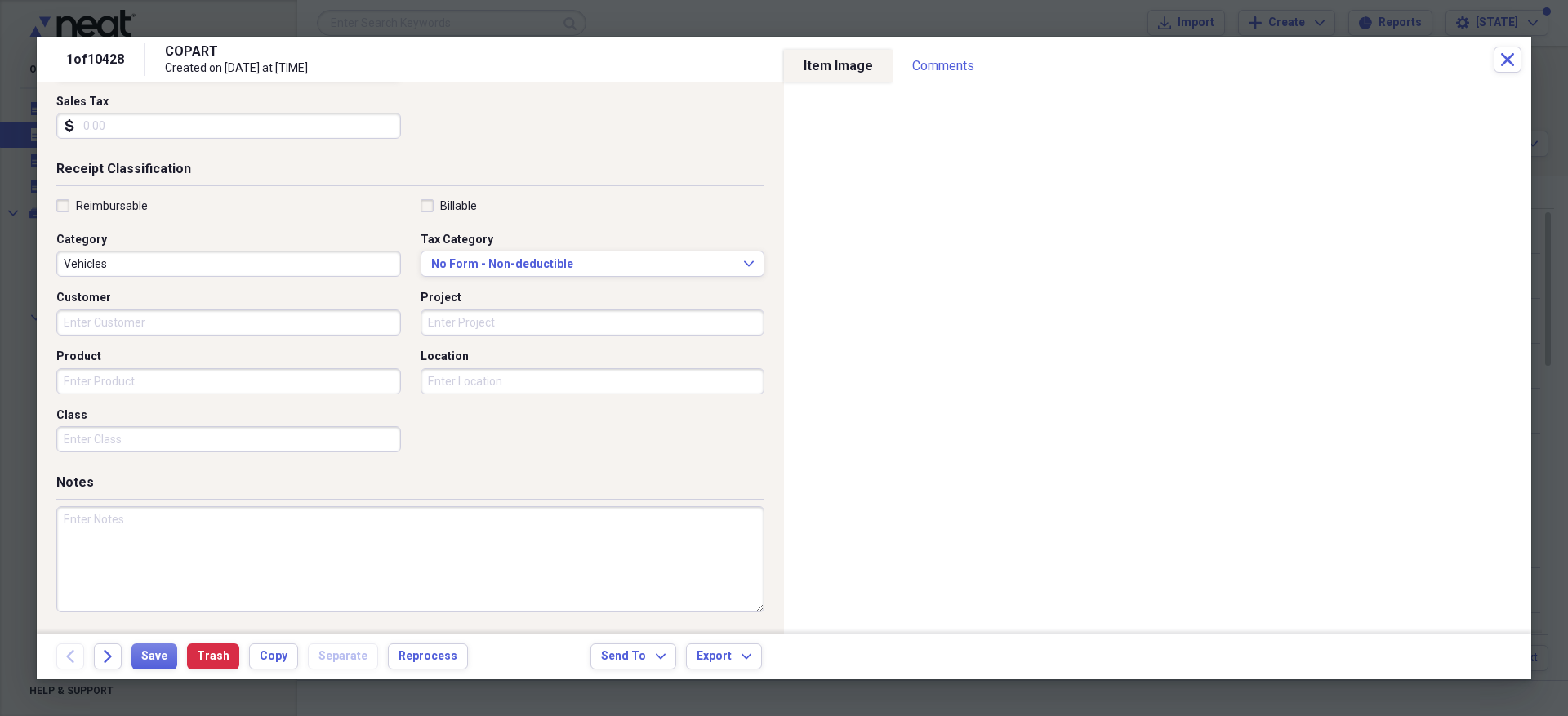 paste on "[VIN] 18 340i sedan white" 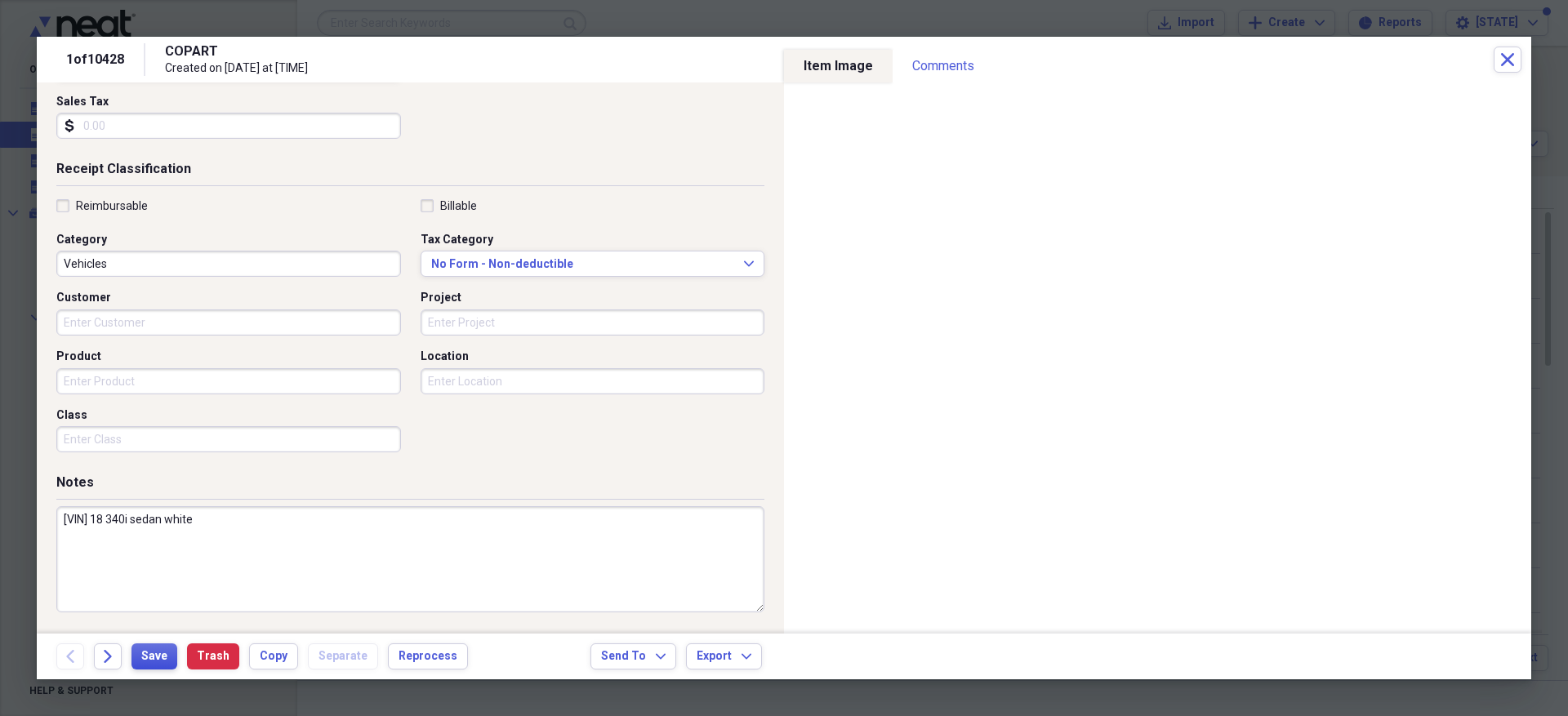 type on "[VIN] 18 340i sedan white" 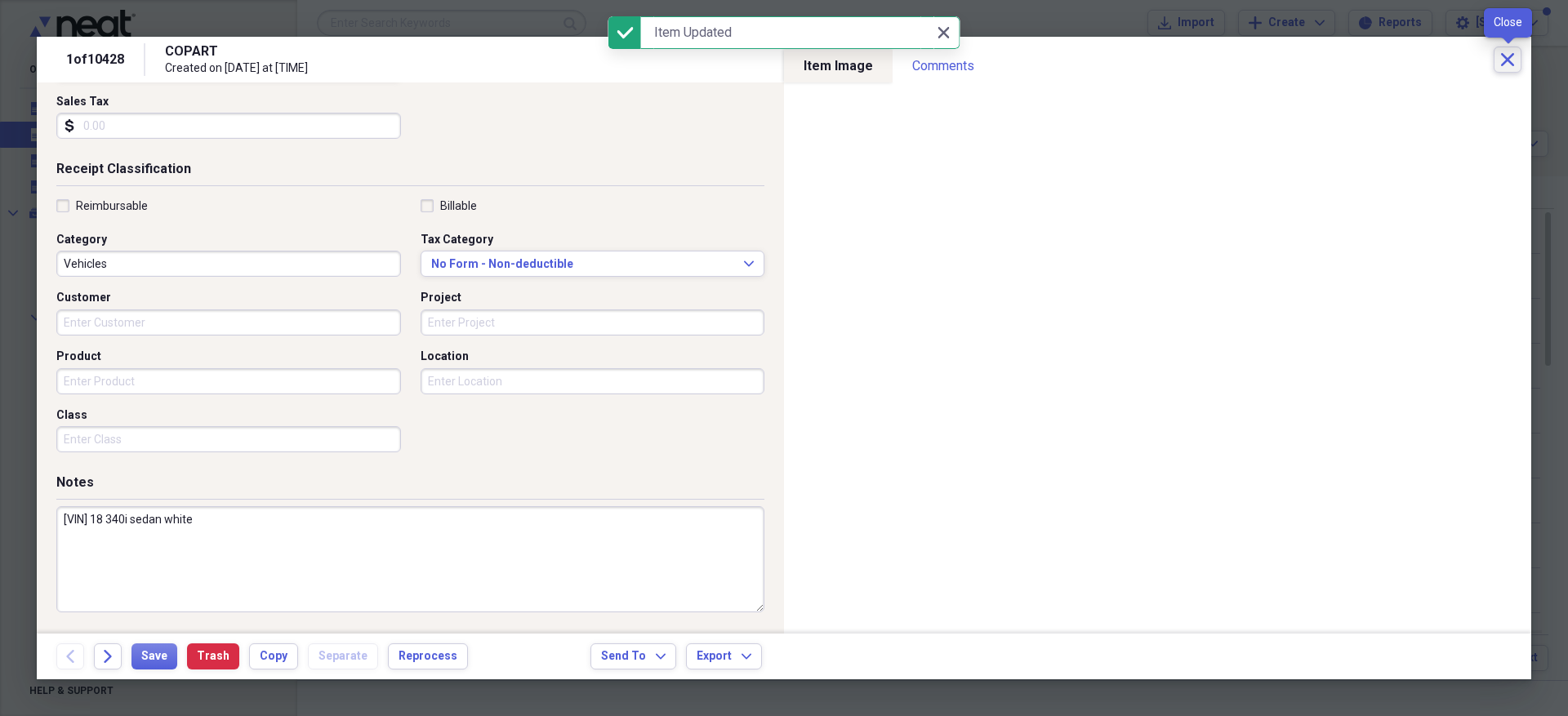 click 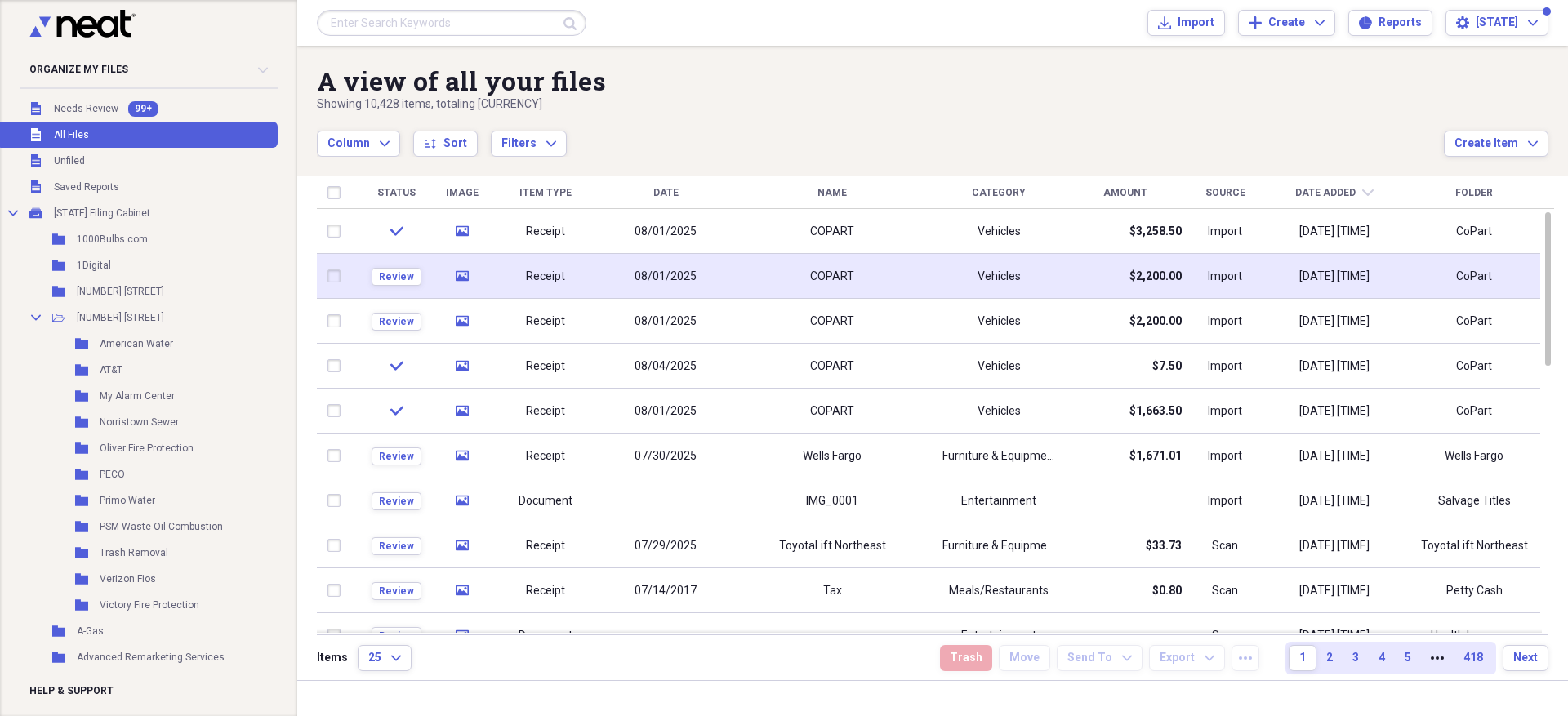 click on "Vehicles" at bounding box center [999, 276] 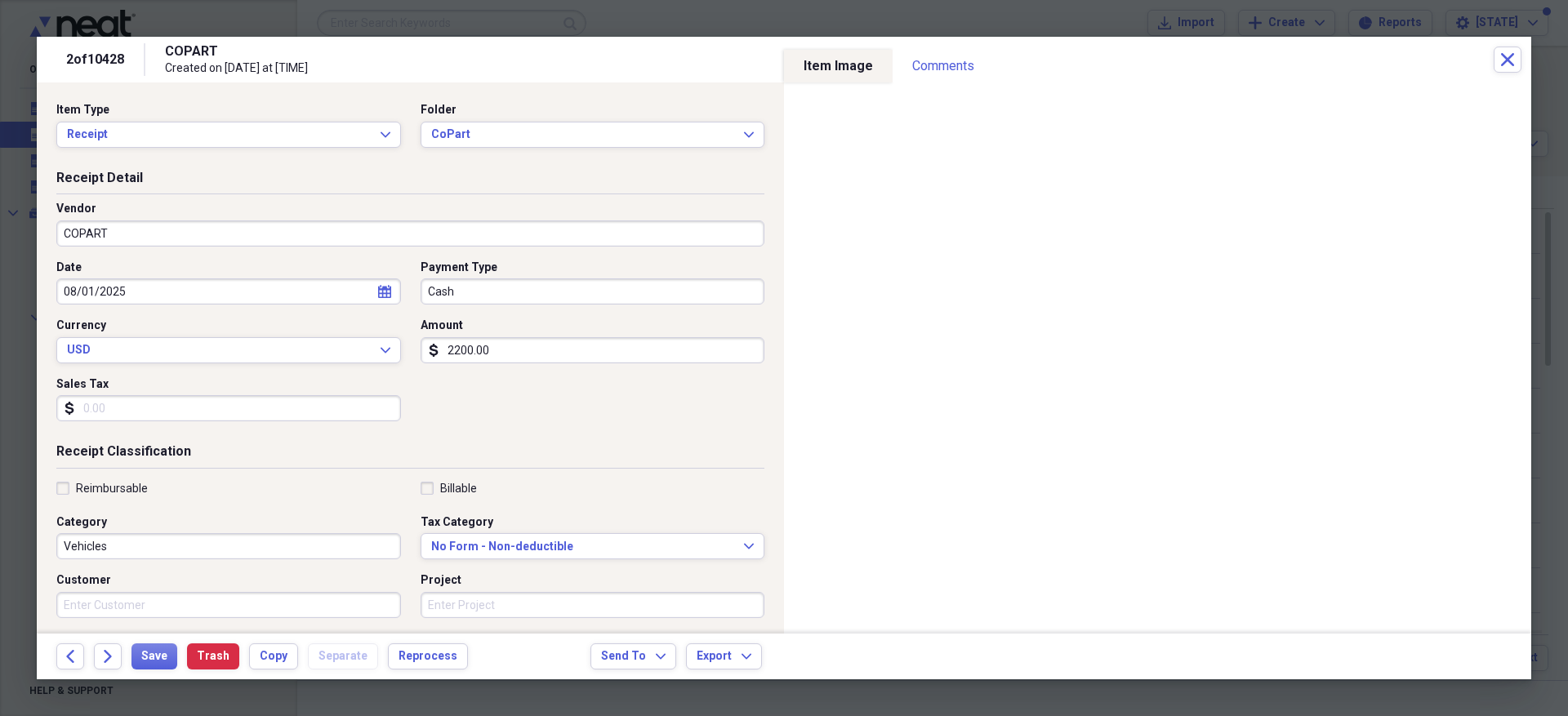 click on "Cash" at bounding box center [593, 291] 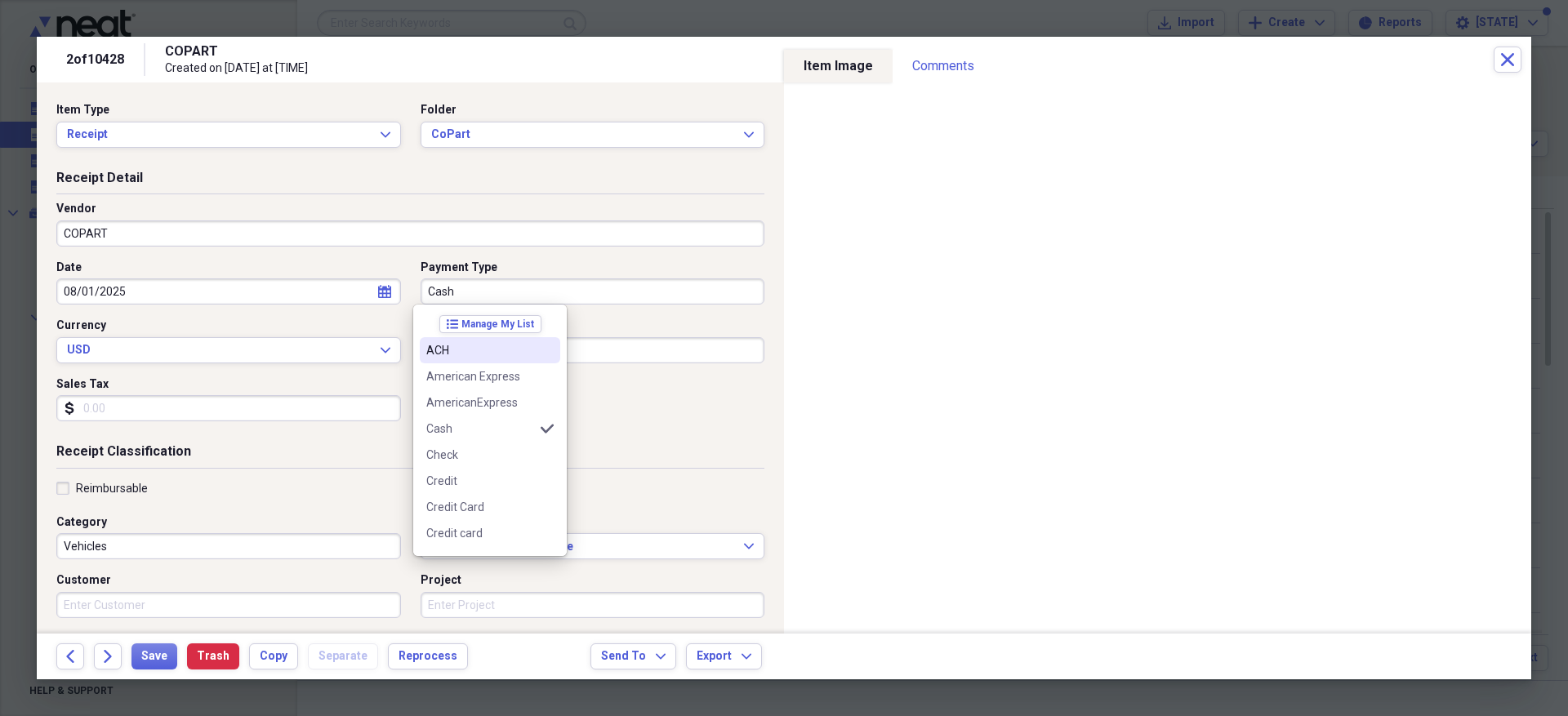 click on "ACH" at bounding box center [480, 350] 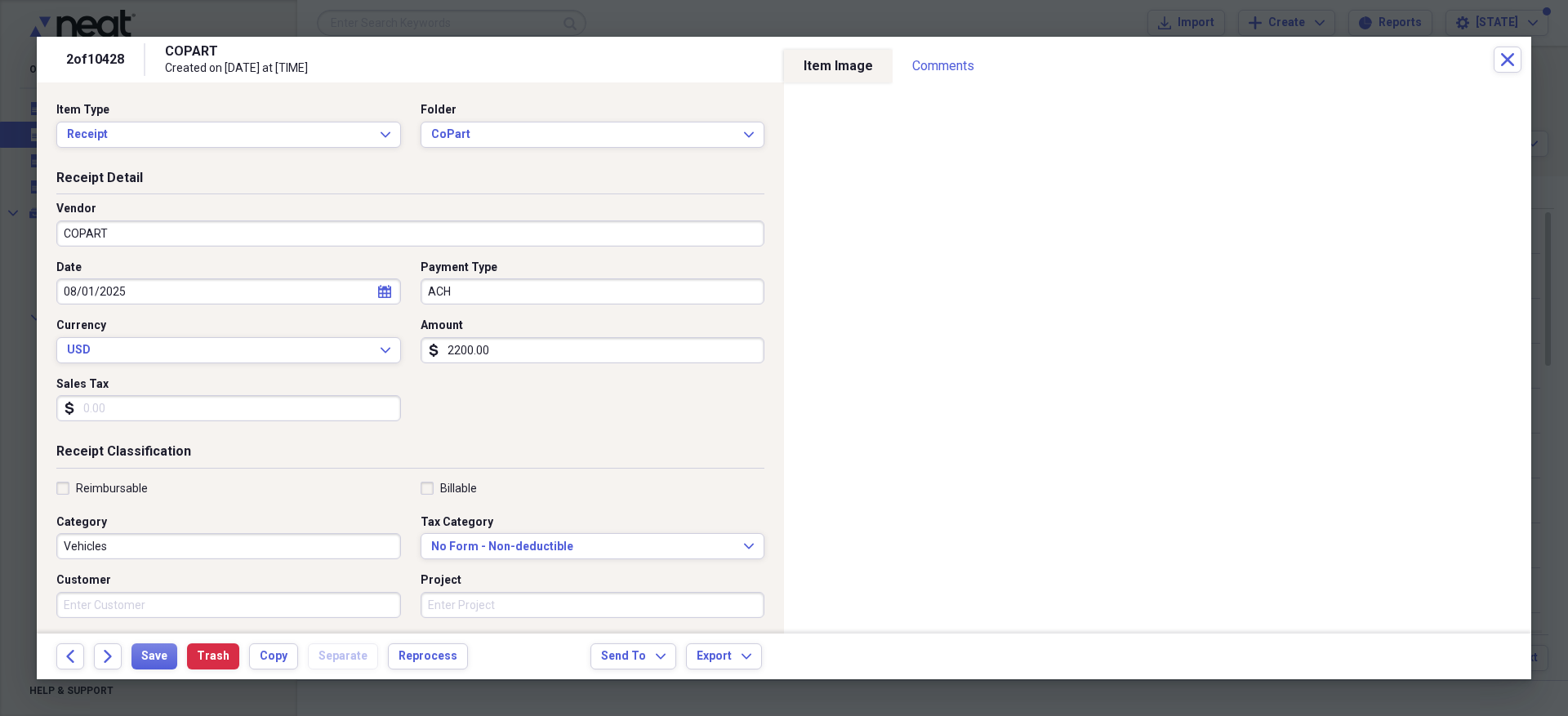 click on "2200.00" at bounding box center (593, 350) 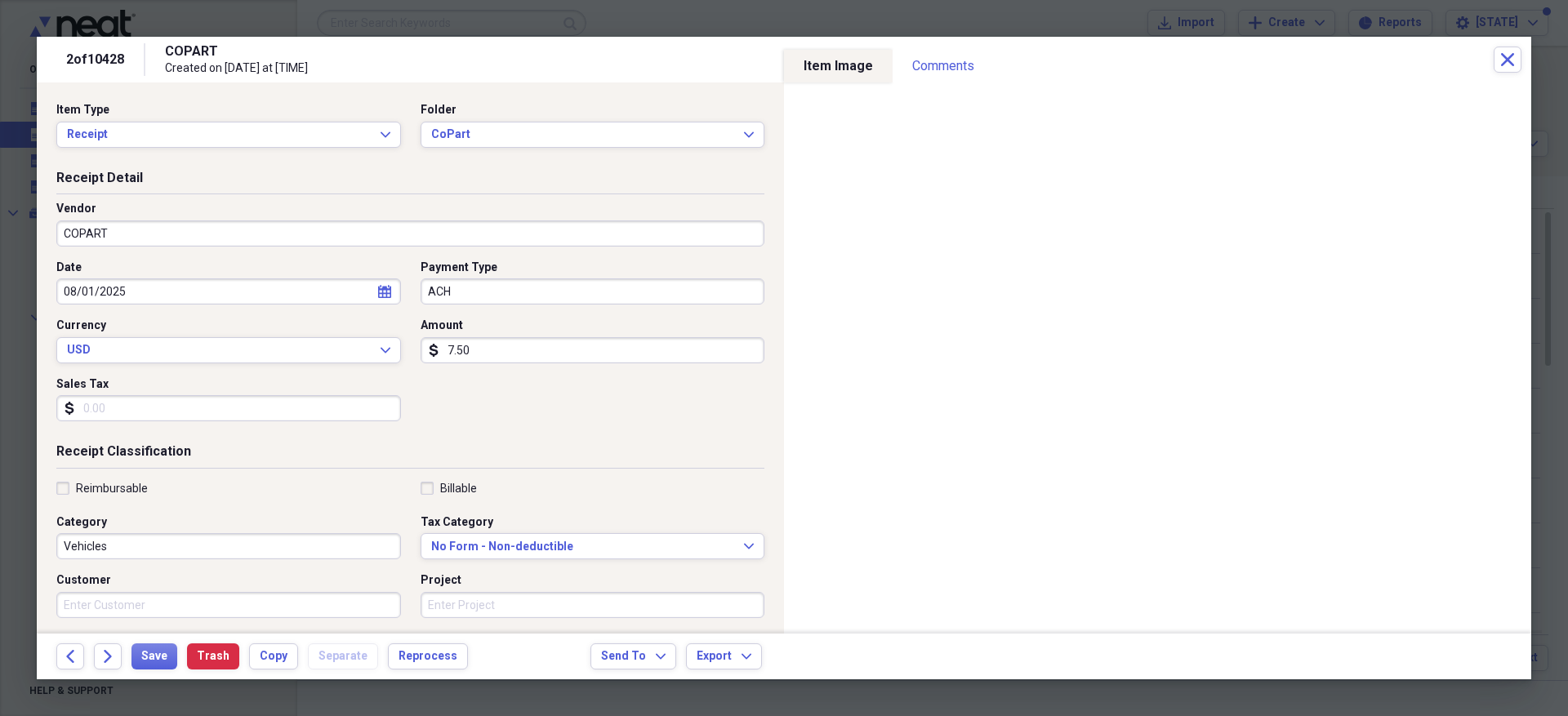 type on "7.50" 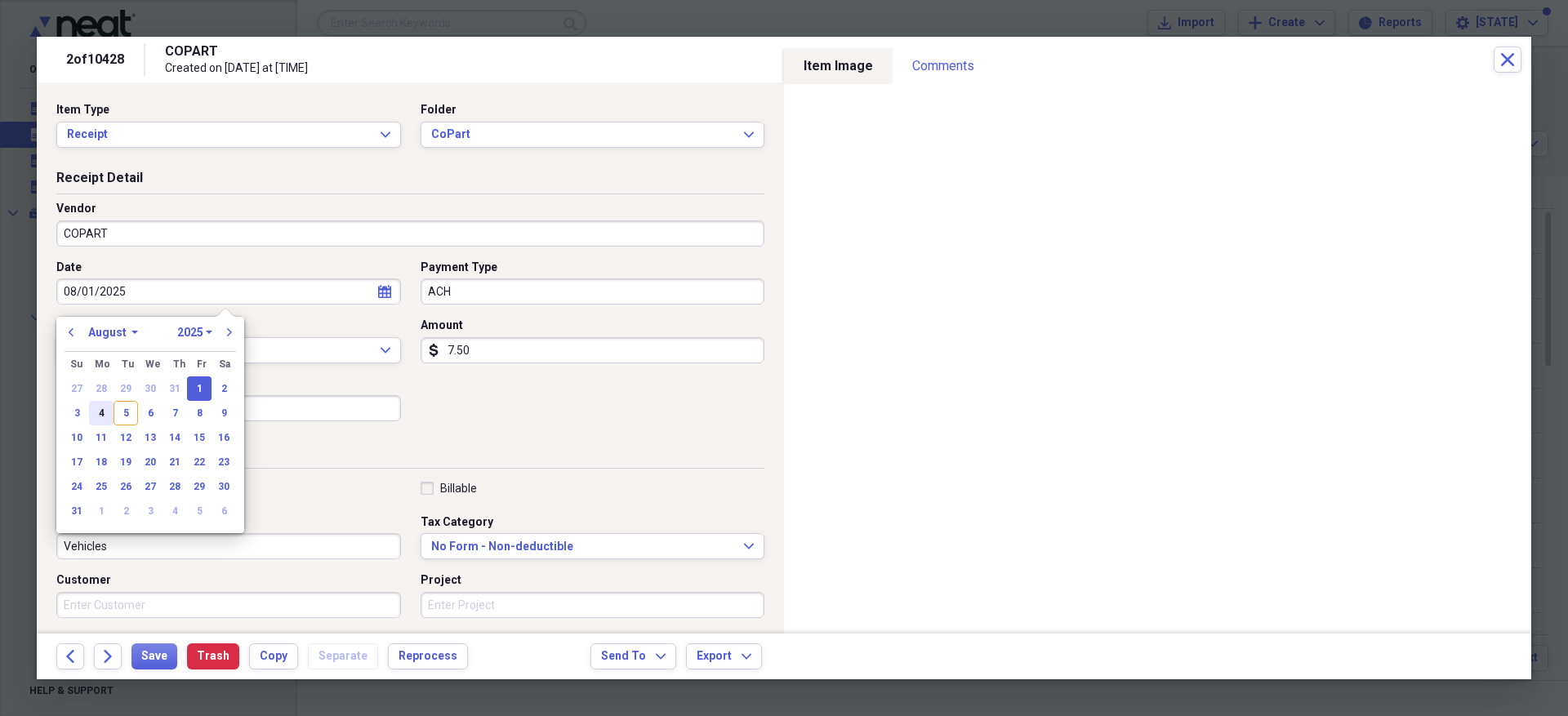 click on "4" at bounding box center [101, 413] 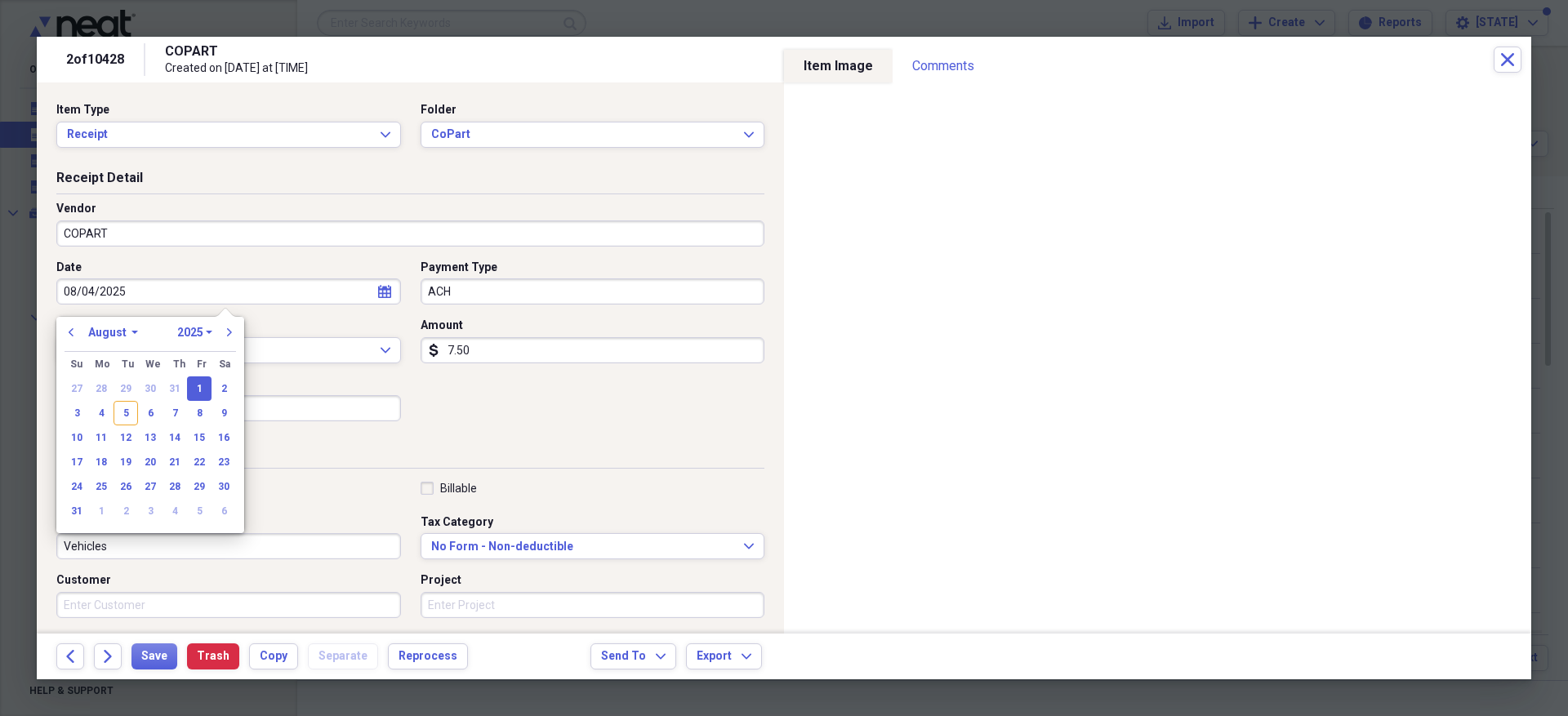 type on "08/04/2025" 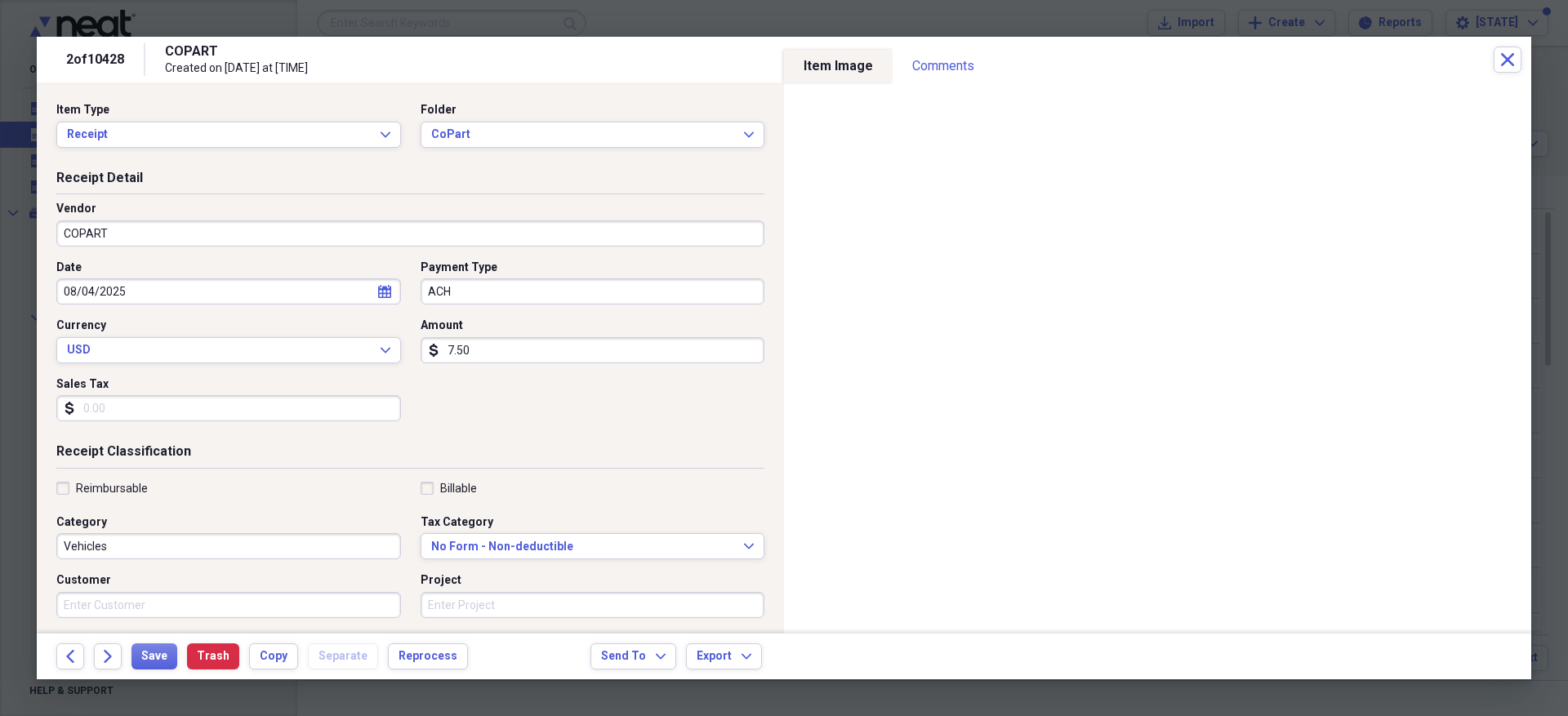 click on "Reimbursable Billable Category Vehicles Tax Category No Form - Non-deductible Expand Customer Project Product Location Class" at bounding box center [410, 611] 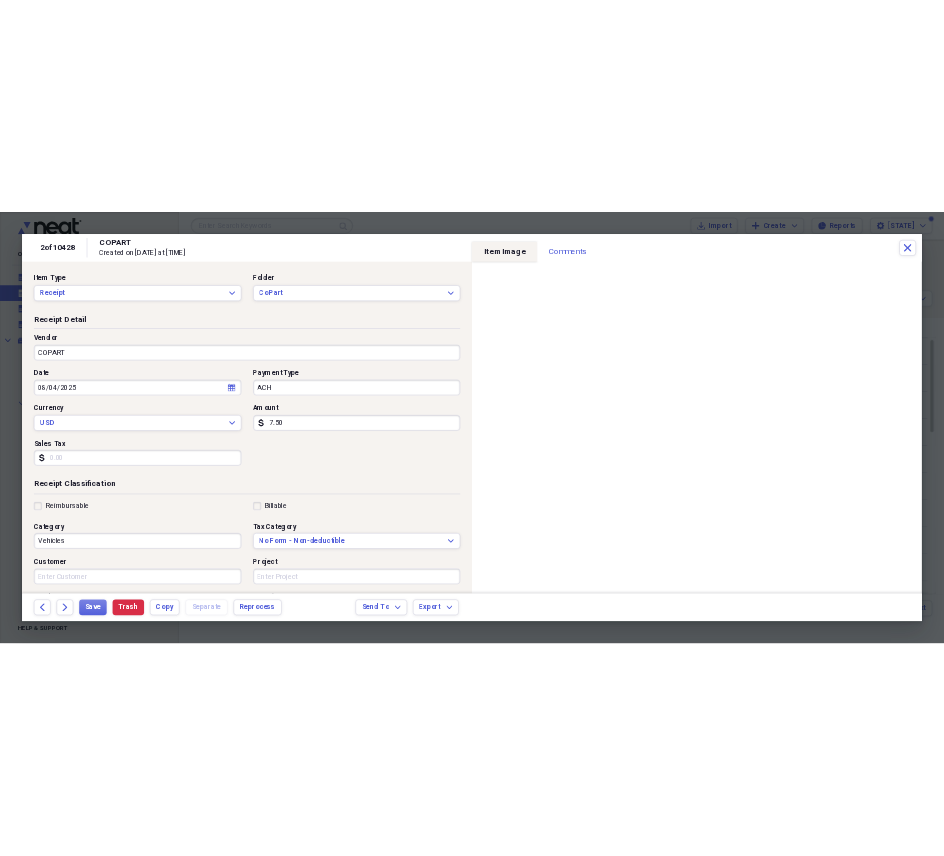 scroll, scrollTop: 346, scrollLeft: 0, axis: vertical 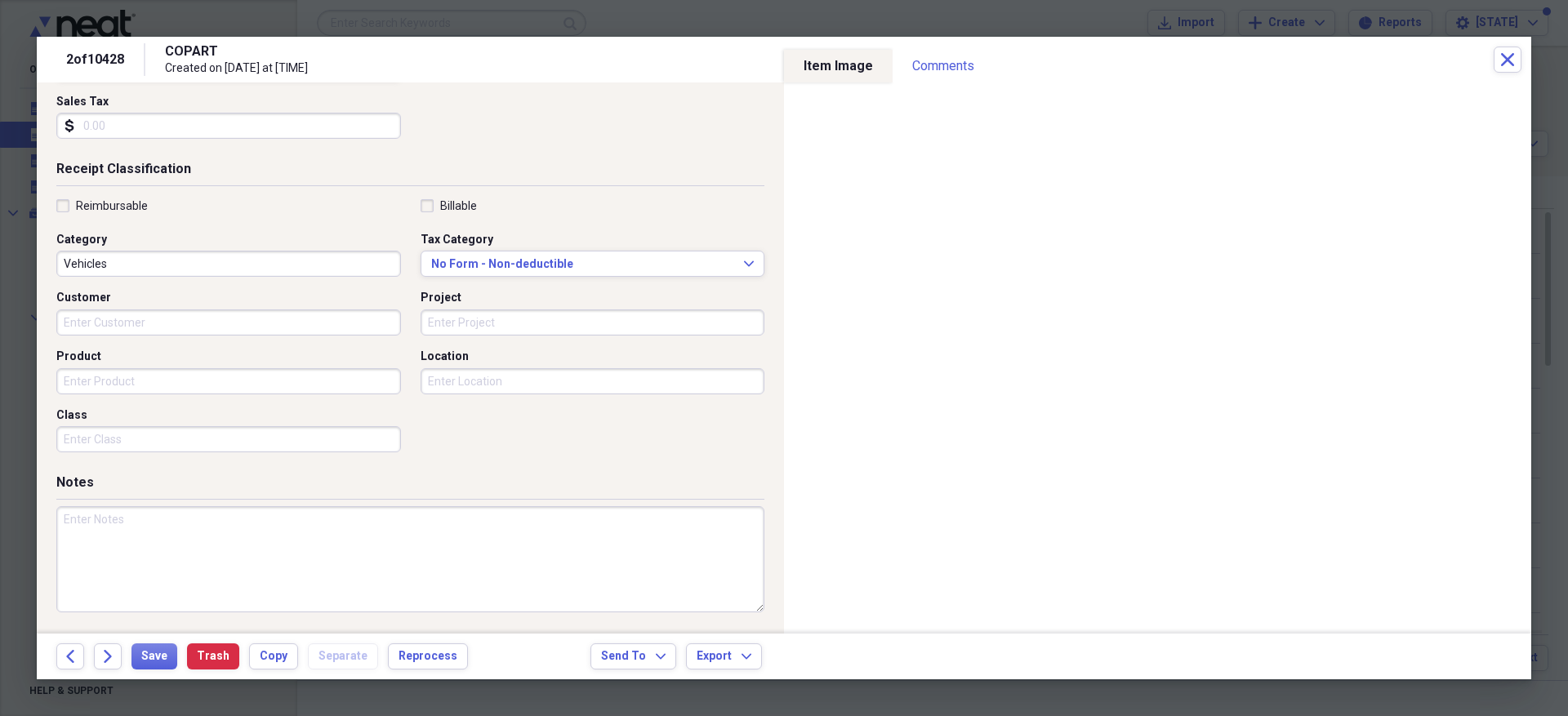 click at bounding box center [410, 559] 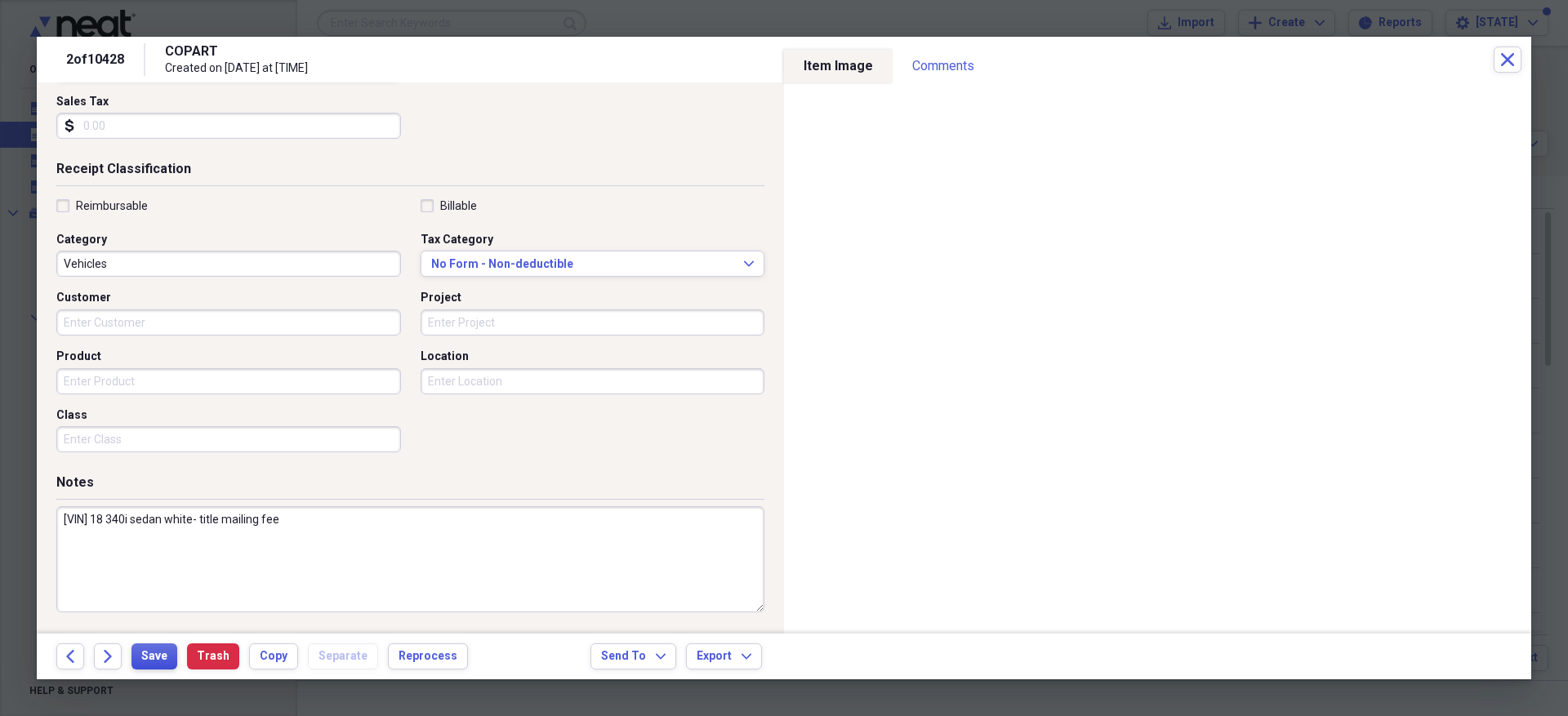 type on "[VIN] 18 340i sedan white- title mailing fee" 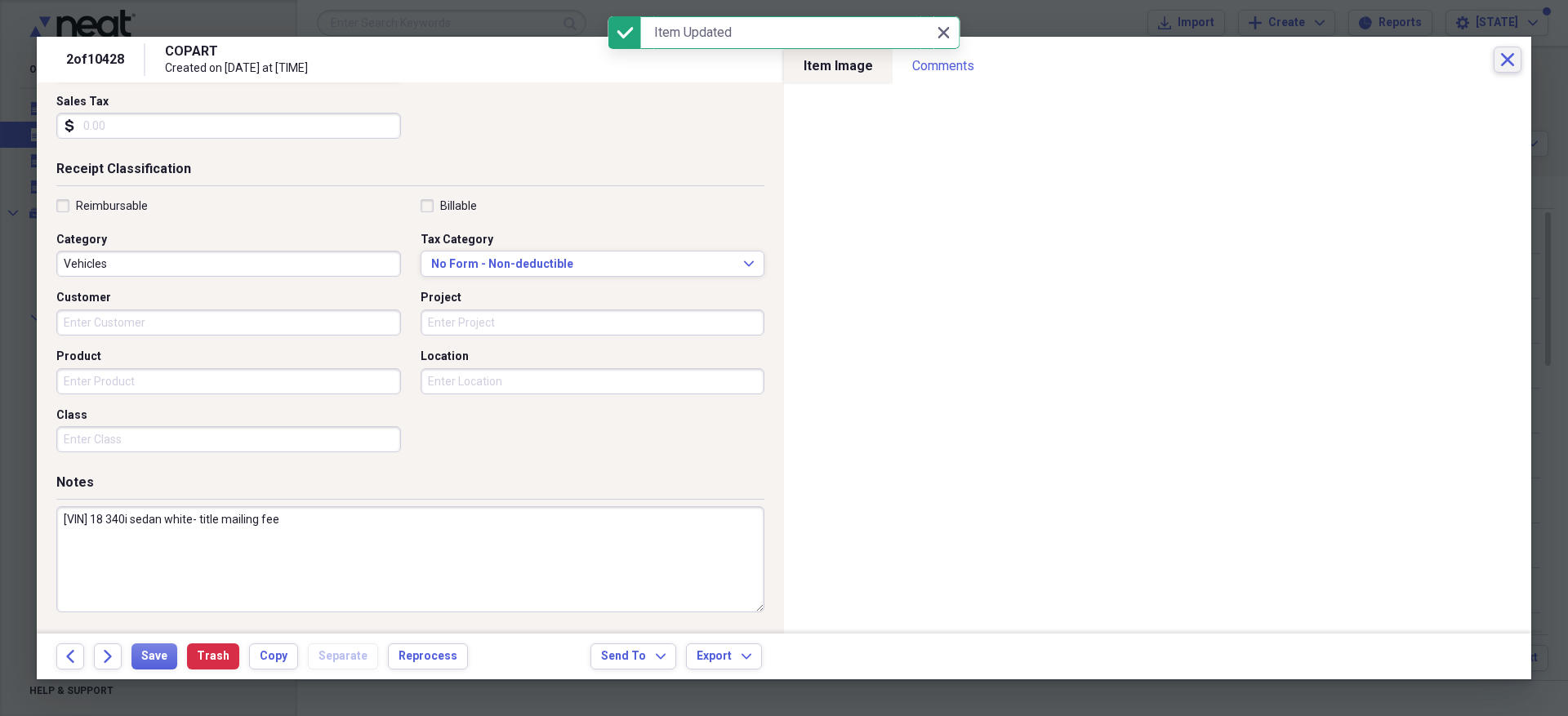 click on "Close" 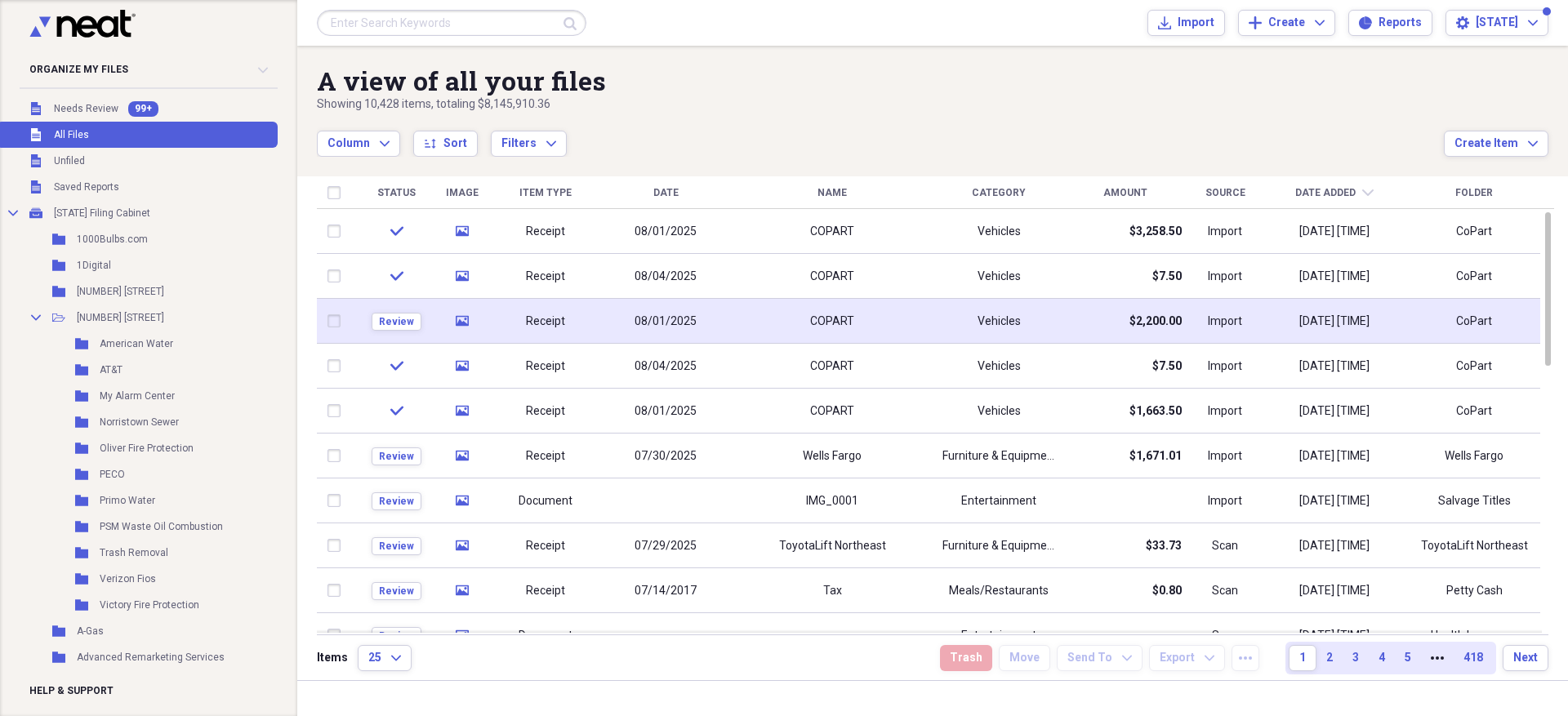 click on "COPART" at bounding box center (832, 321) 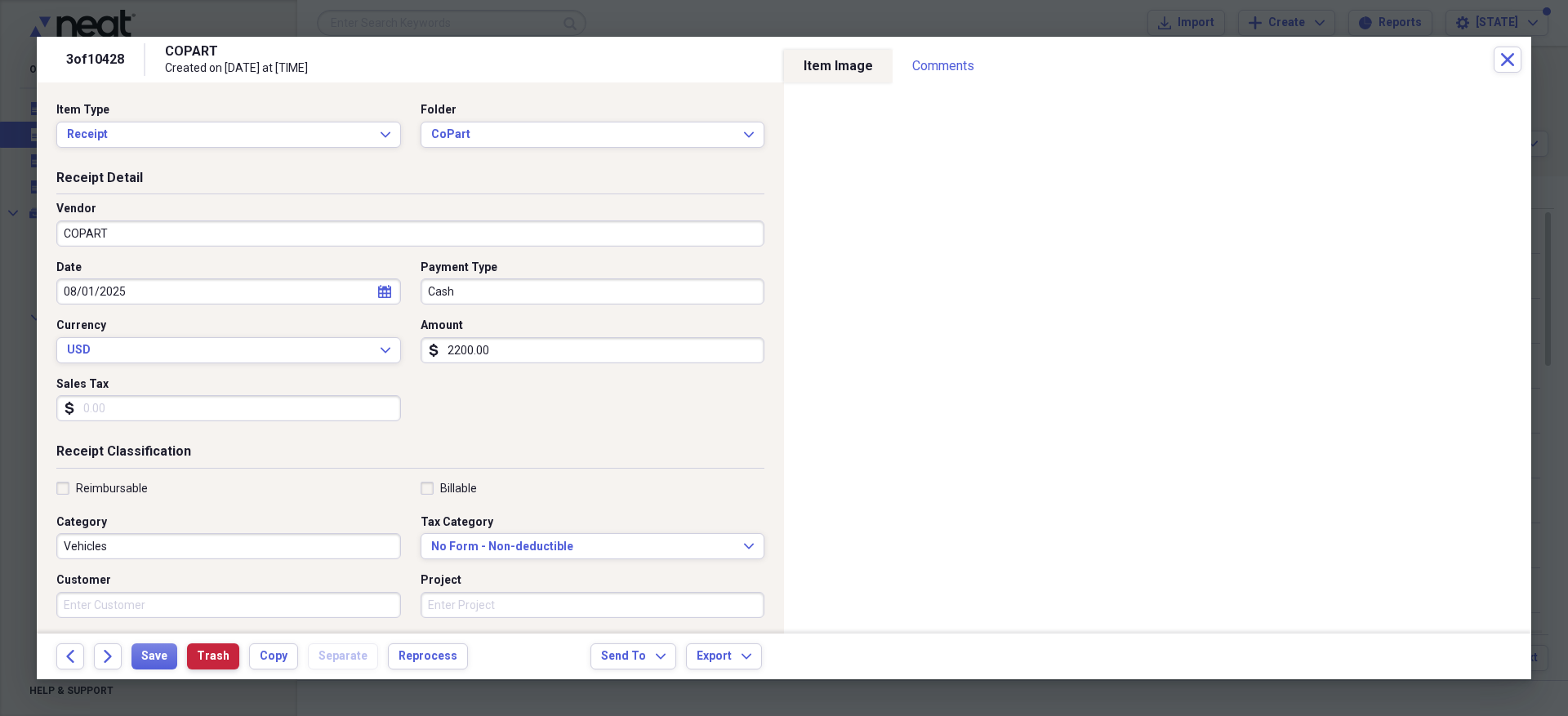 click on "Trash" at bounding box center [213, 656] 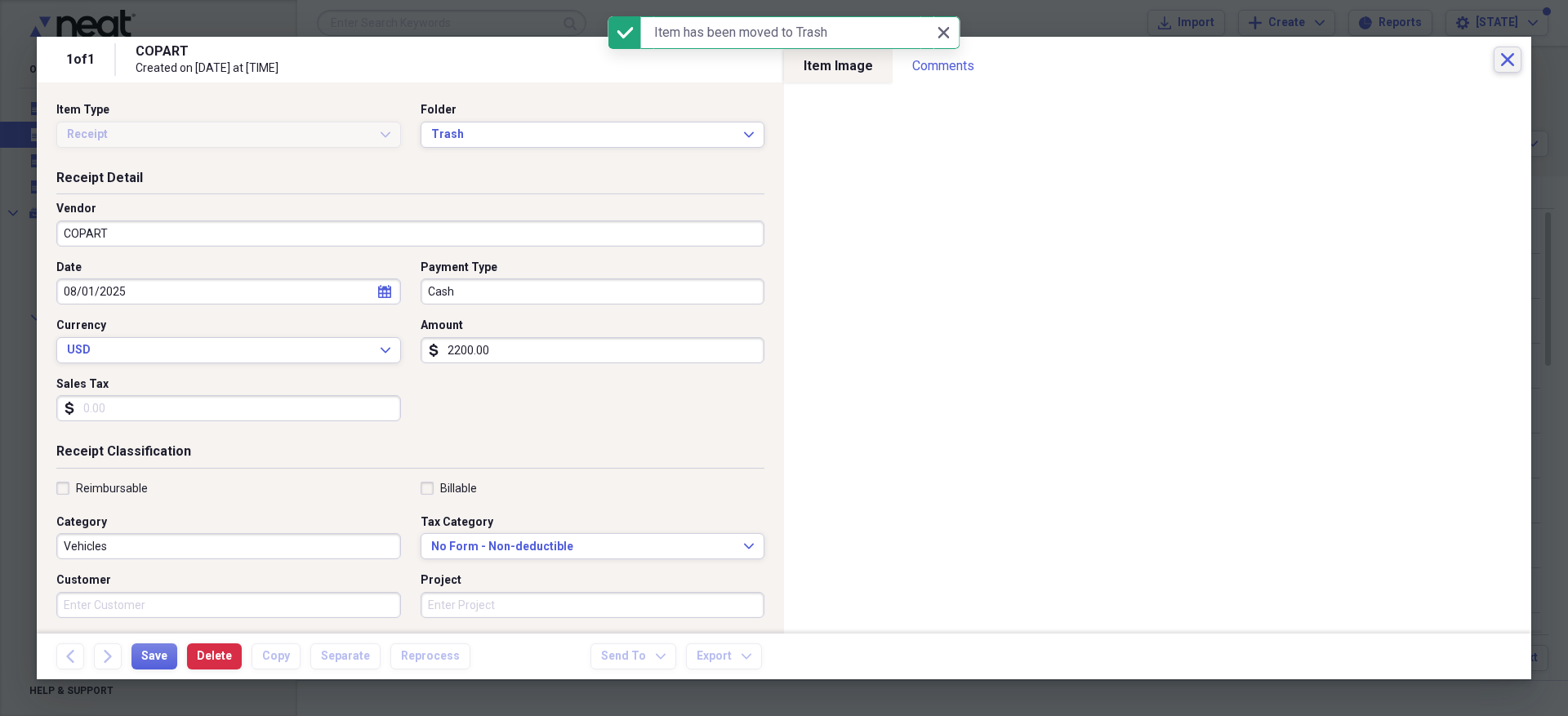 click on "Close" 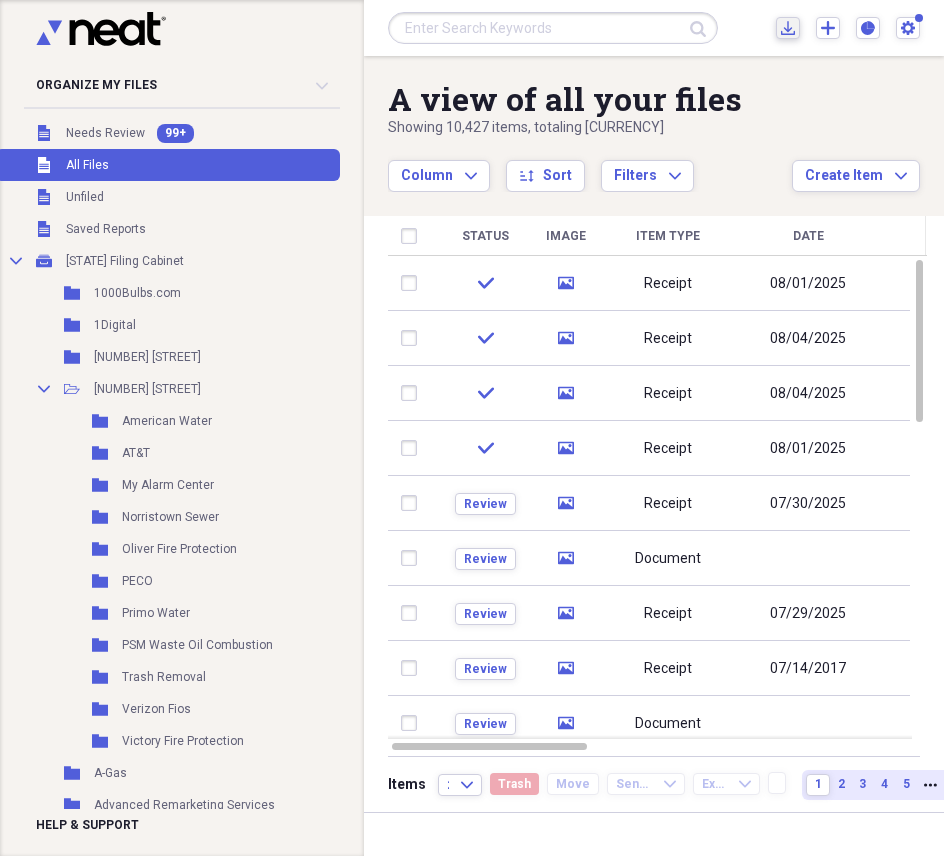 click on "Import" 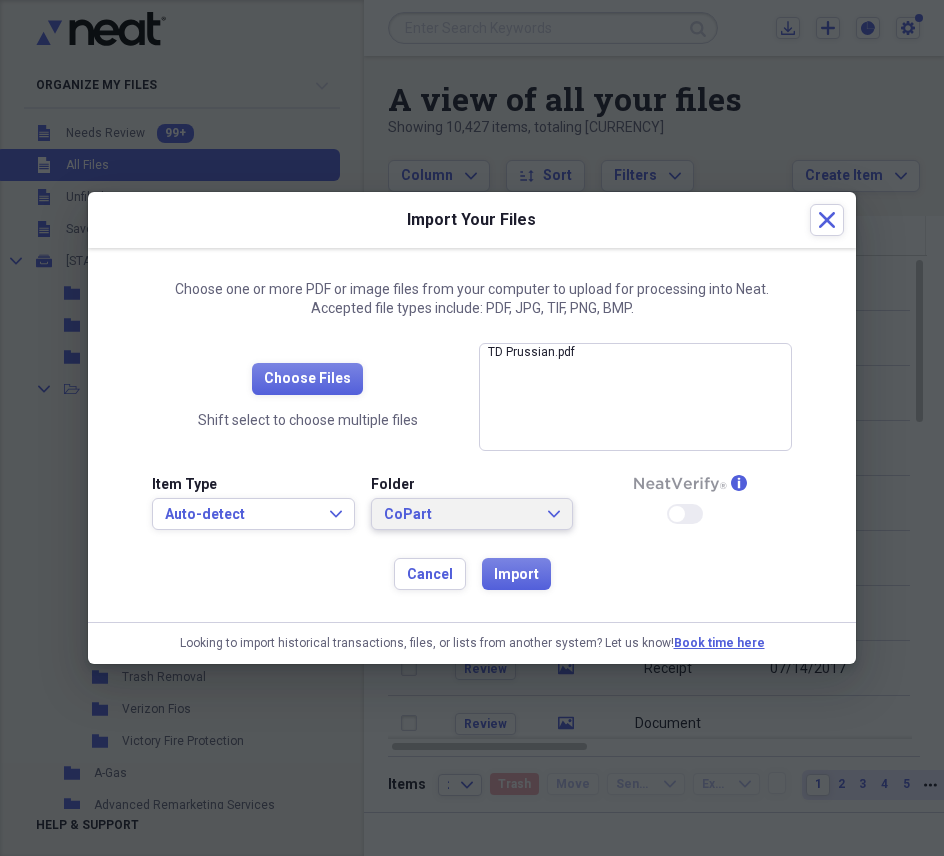 click on "CoPart Expand" at bounding box center (472, 515) 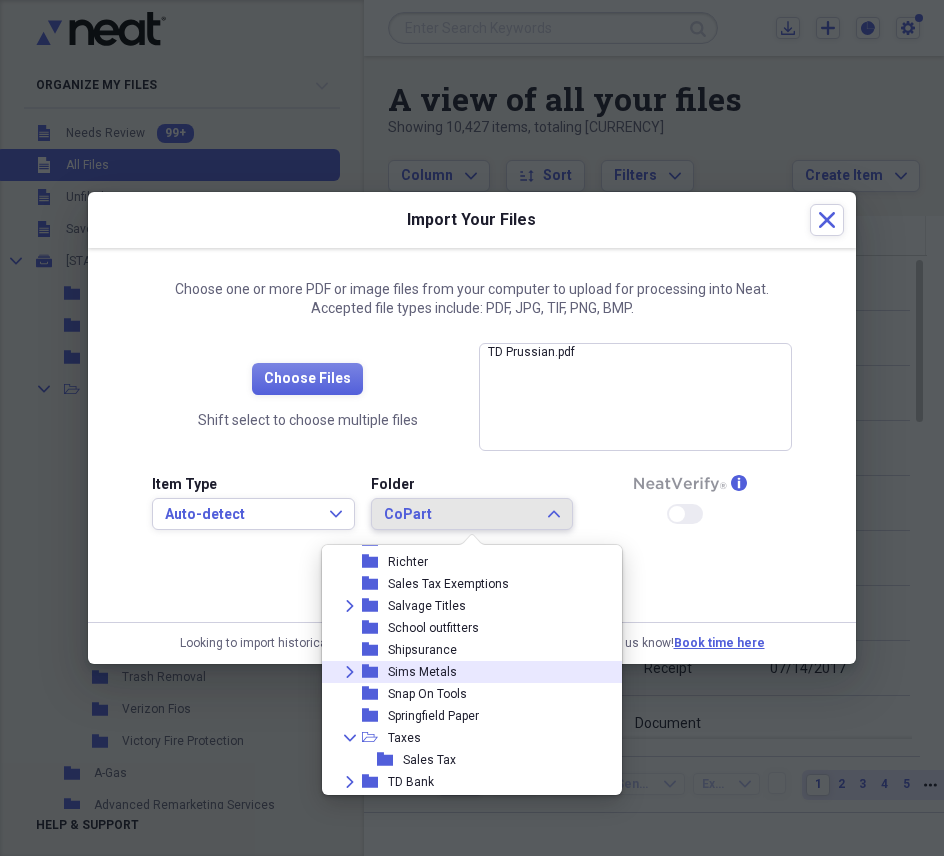 scroll, scrollTop: 2347, scrollLeft: 0, axis: vertical 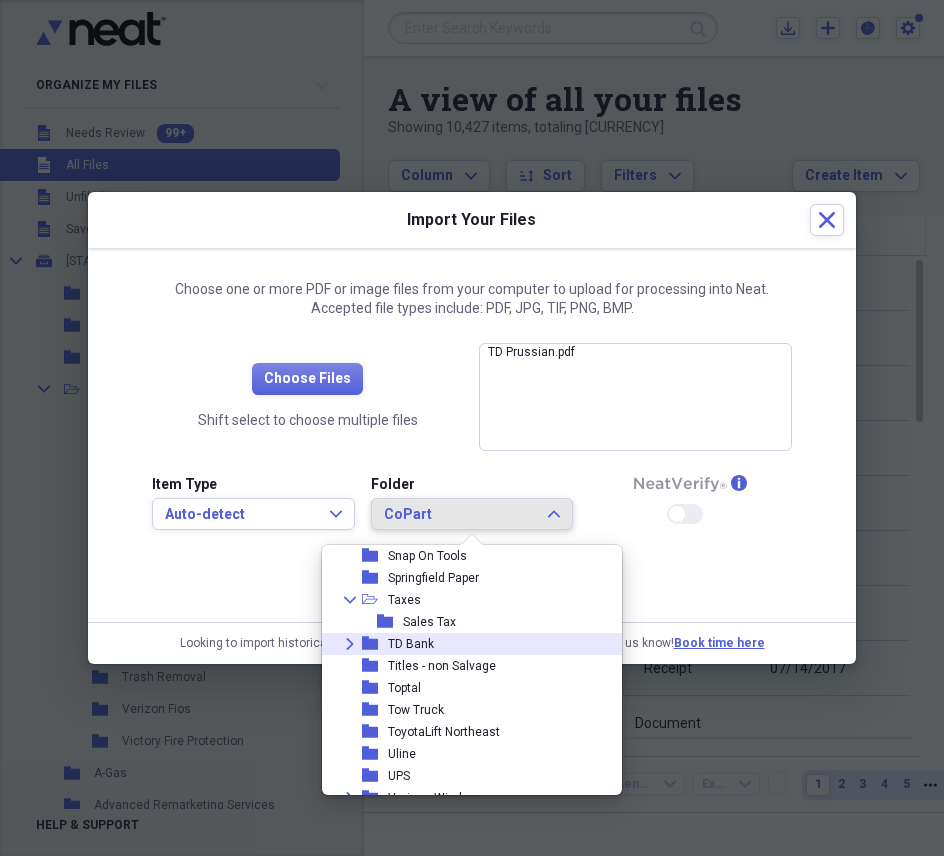 click on "TD Bank" at bounding box center (411, 644) 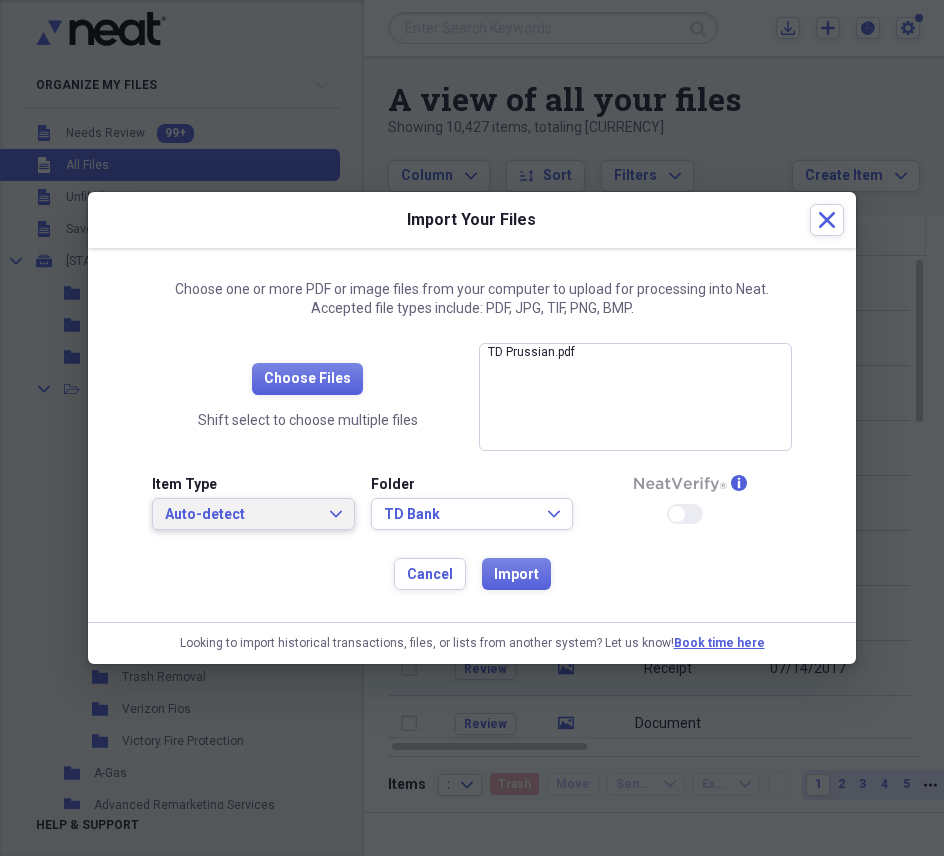 click on "Expand" 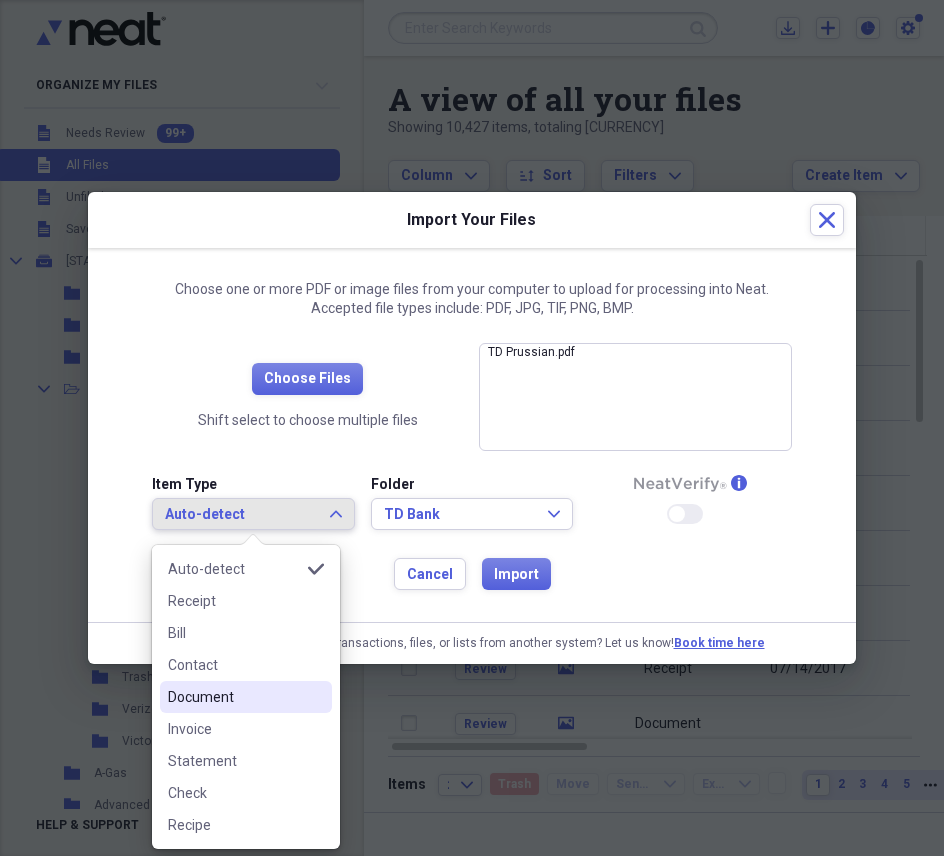 click on "Document" at bounding box center (234, 697) 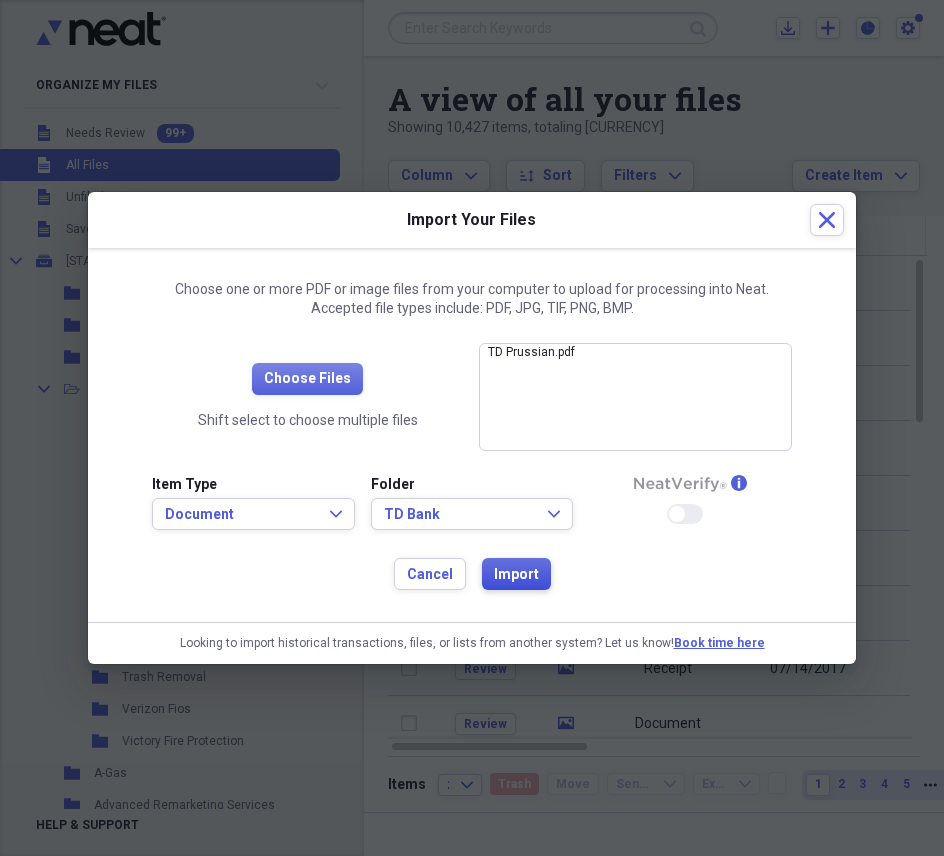 click on "Import" at bounding box center [516, 575] 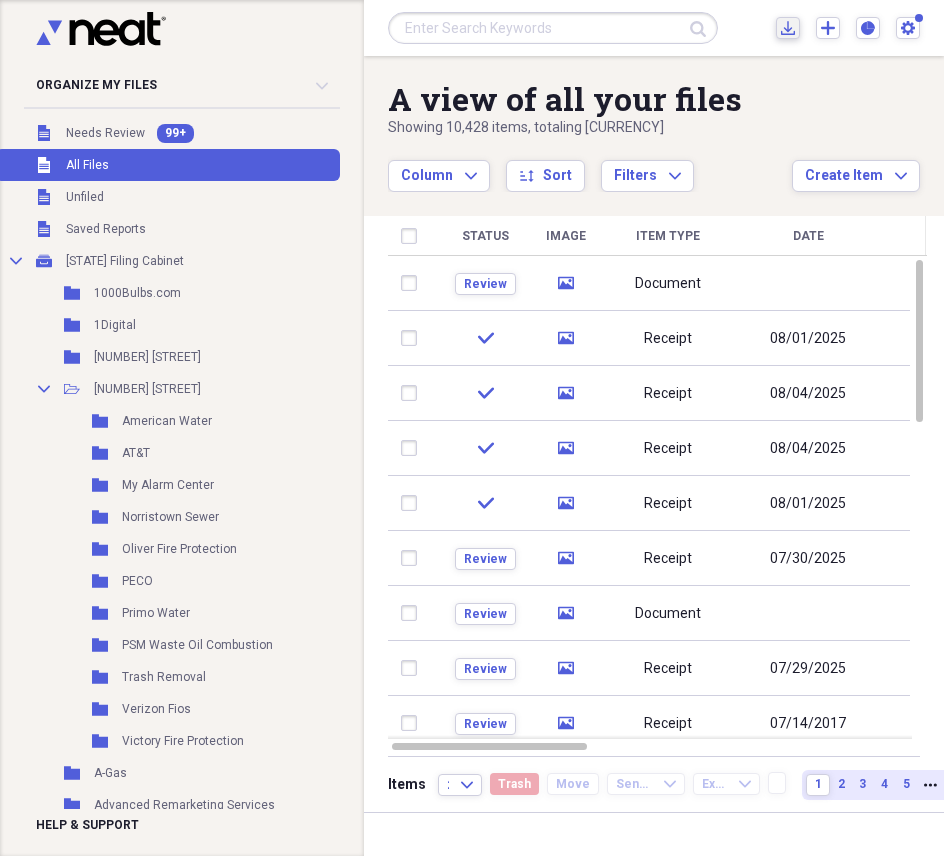 click on "Import" 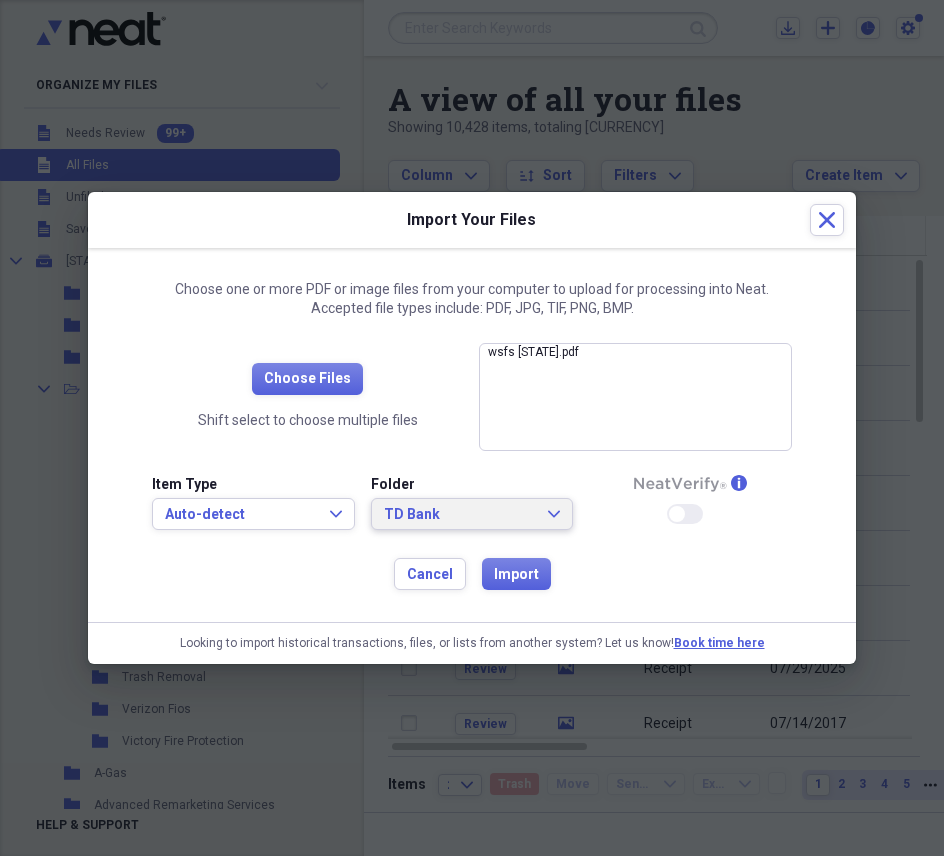 click on "TD Bank Expand" at bounding box center (472, 515) 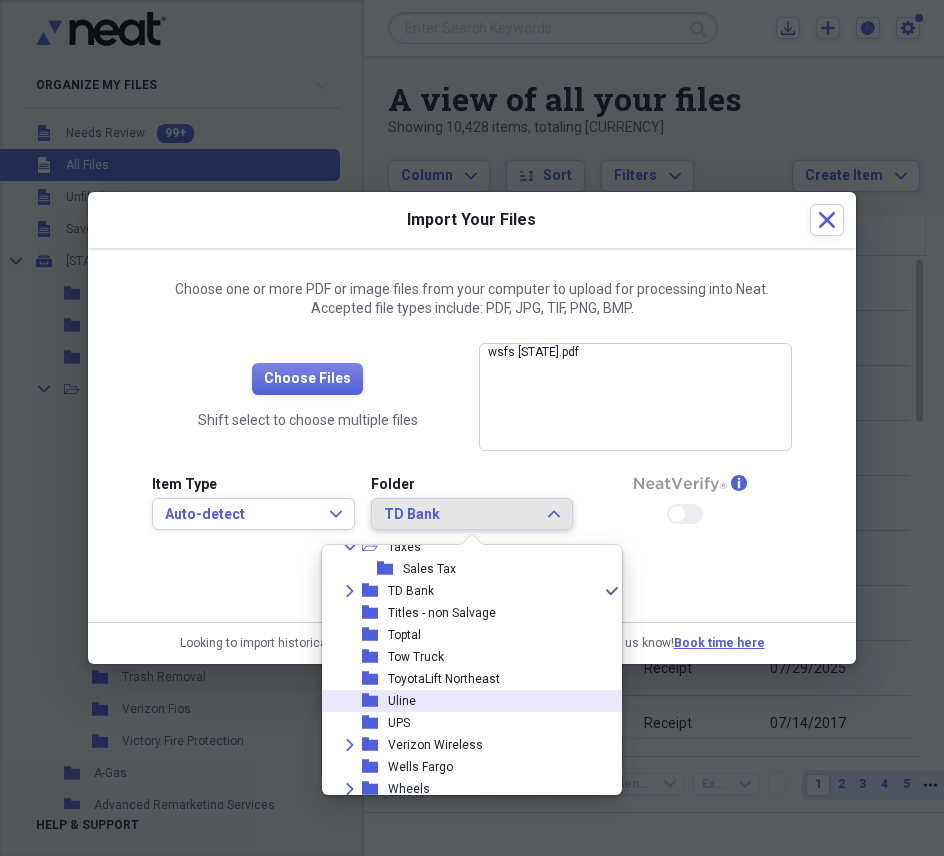 scroll, scrollTop: 2493, scrollLeft: 0, axis: vertical 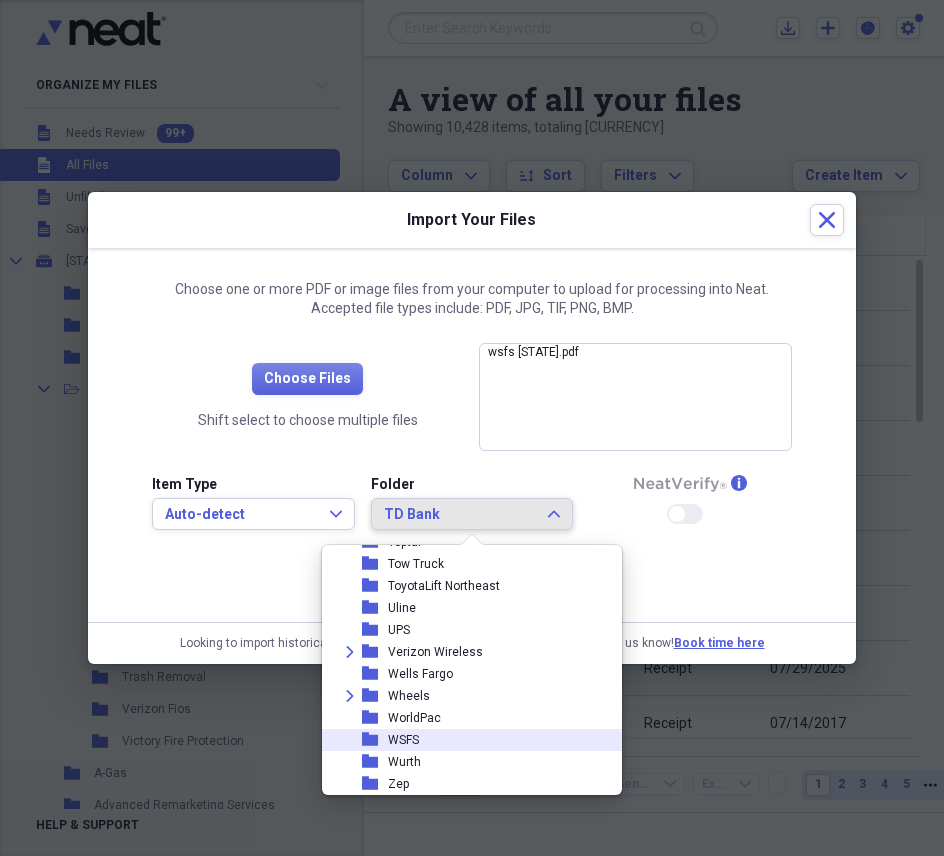 click on "WSFS" at bounding box center [403, 740] 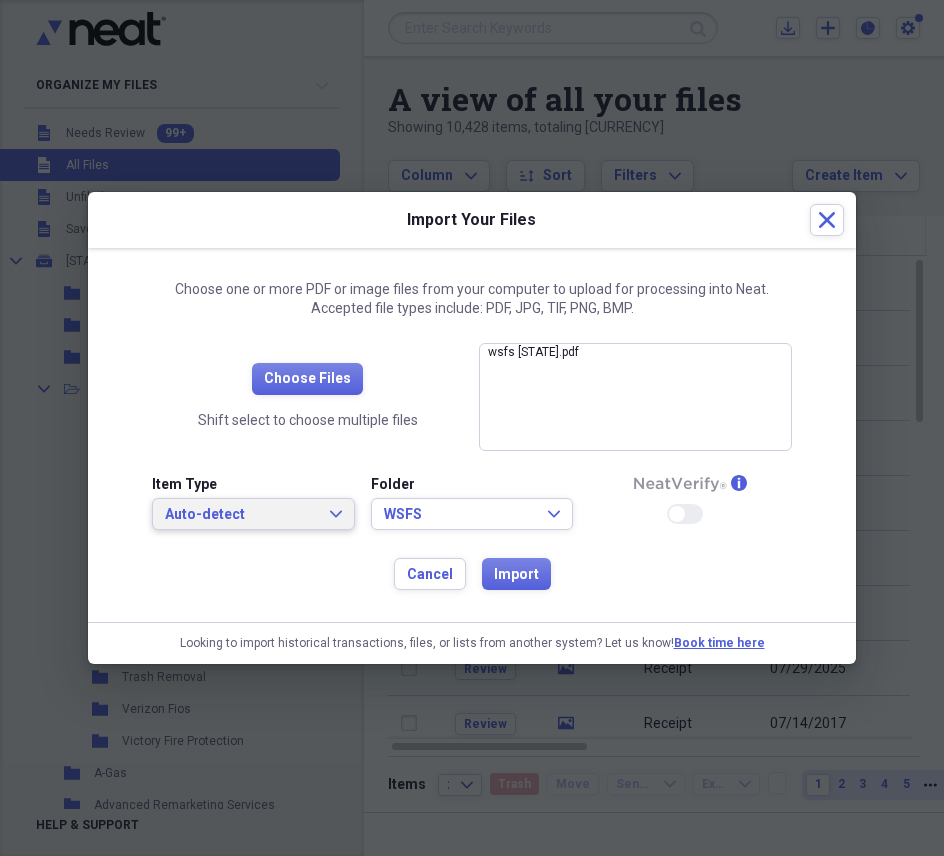 click on "Auto-detect" at bounding box center (241, 515) 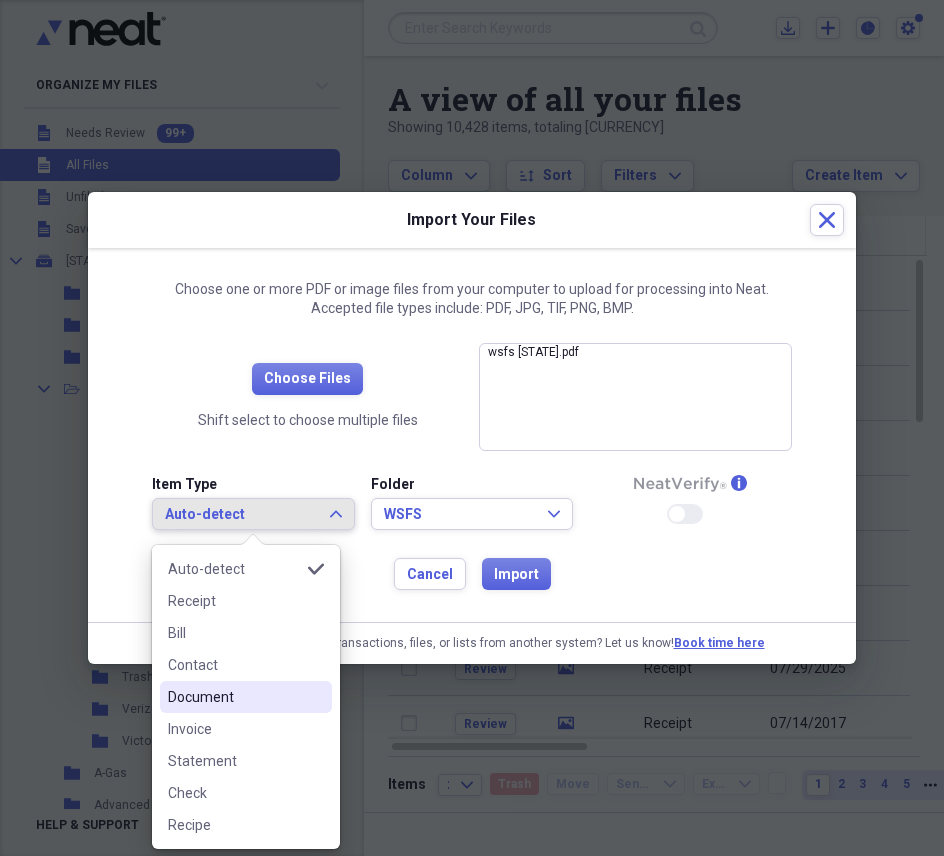 click on "Document" at bounding box center (234, 697) 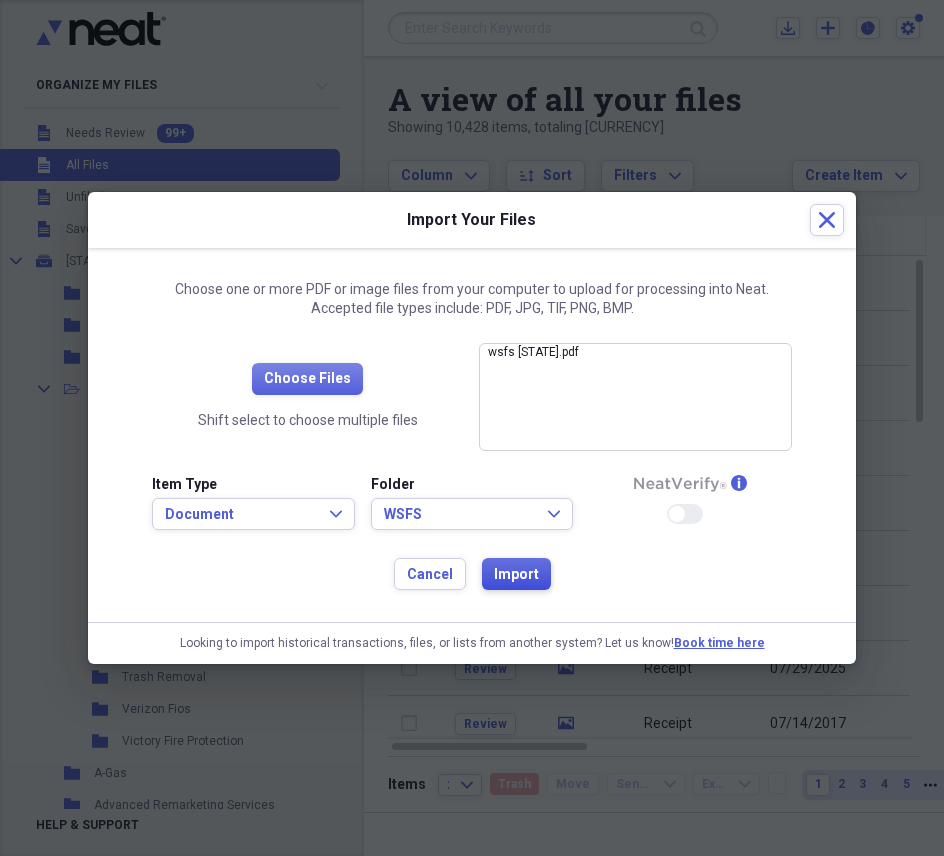 click on "Import" at bounding box center [516, 574] 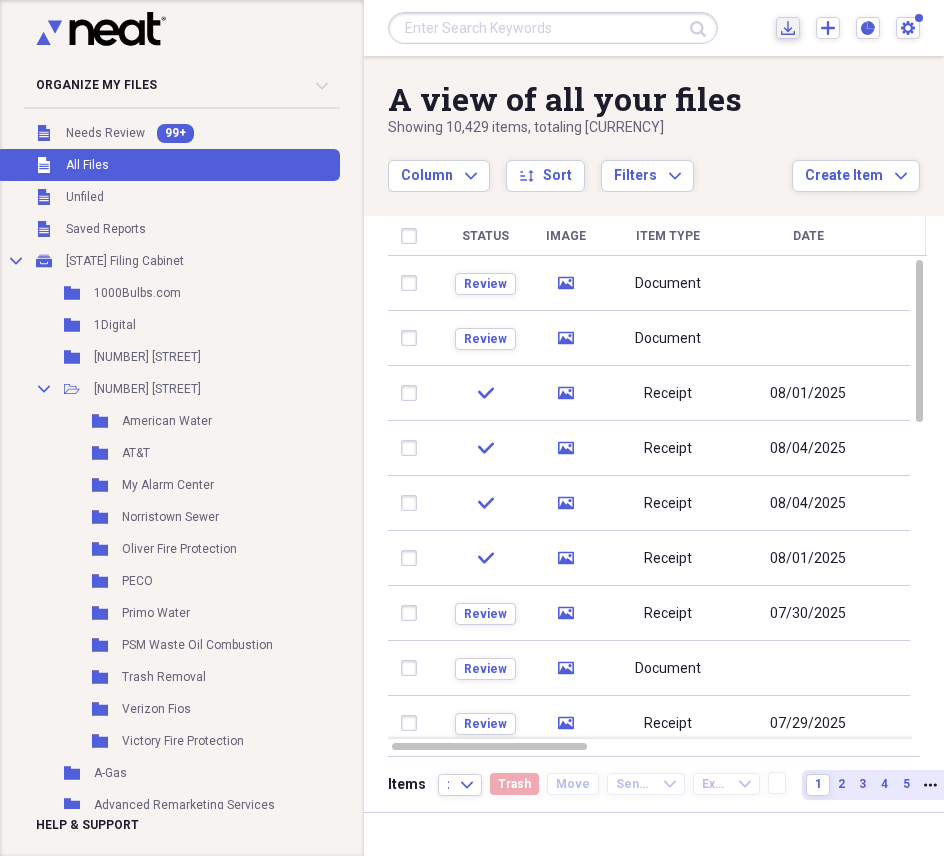 click on "Import Import" at bounding box center (788, 28) 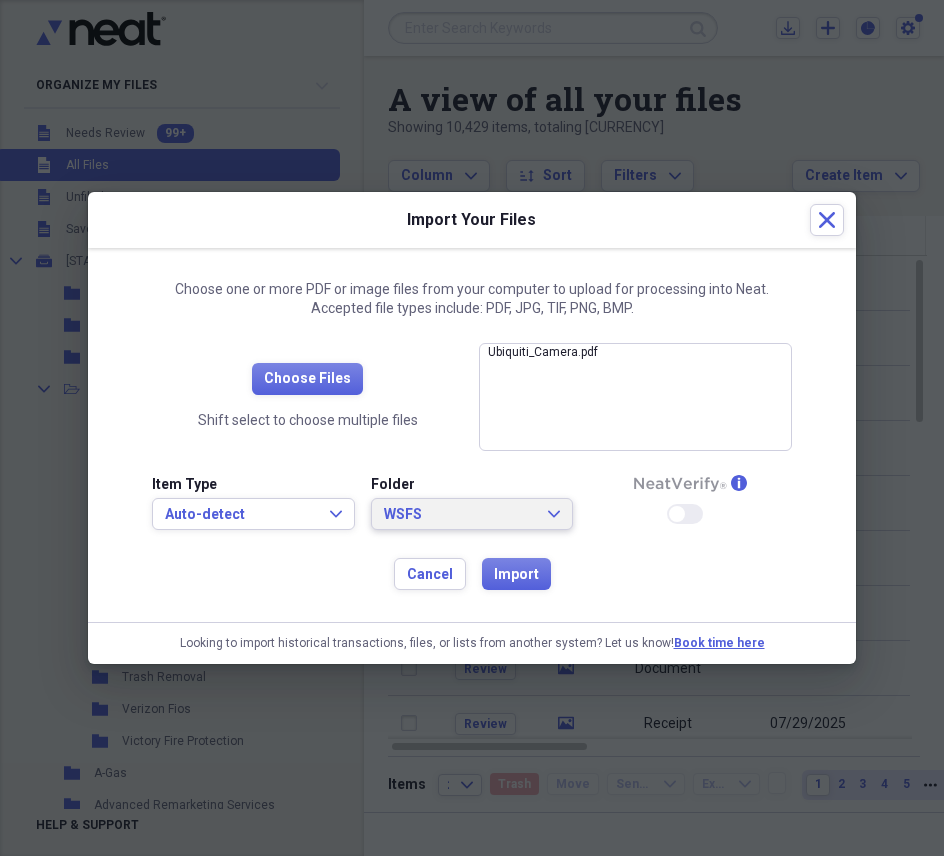 click on "Expand" 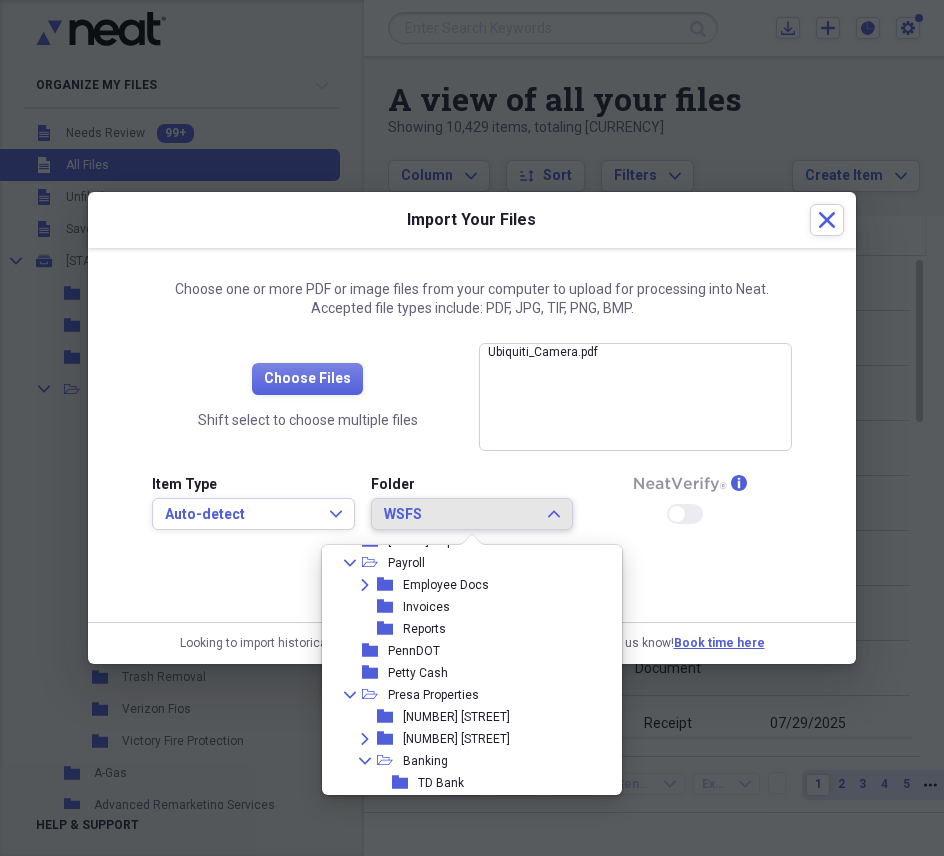 scroll, scrollTop: 1793, scrollLeft: 0, axis: vertical 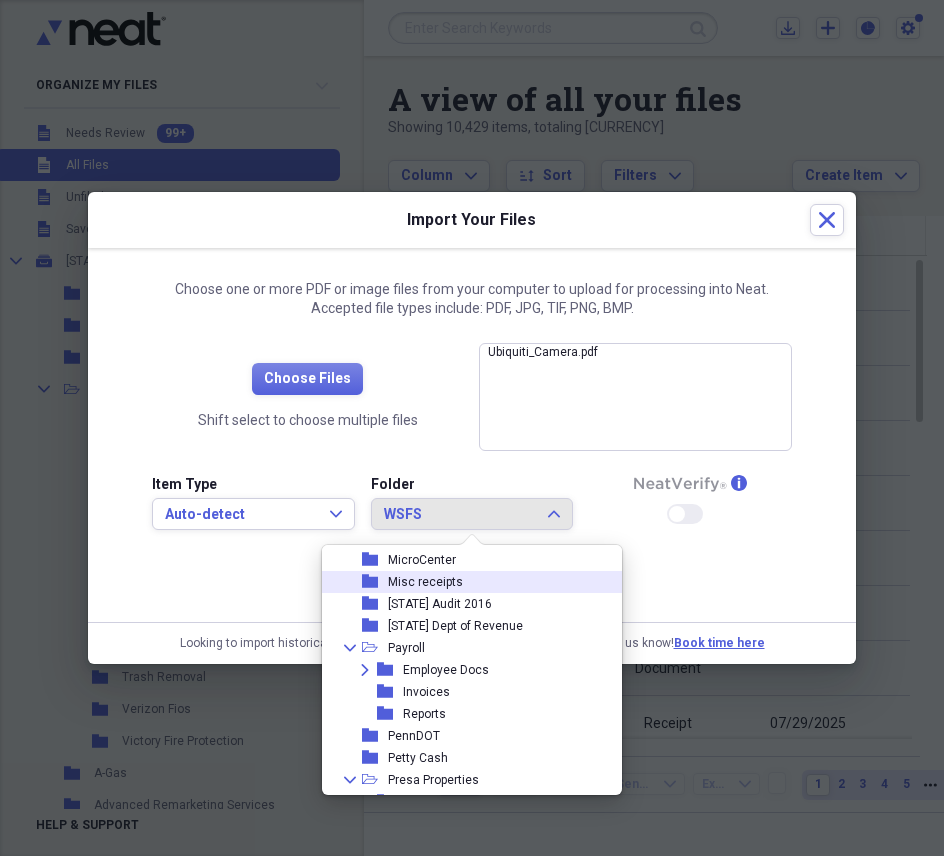 click on "Misc receipts" at bounding box center [425, 582] 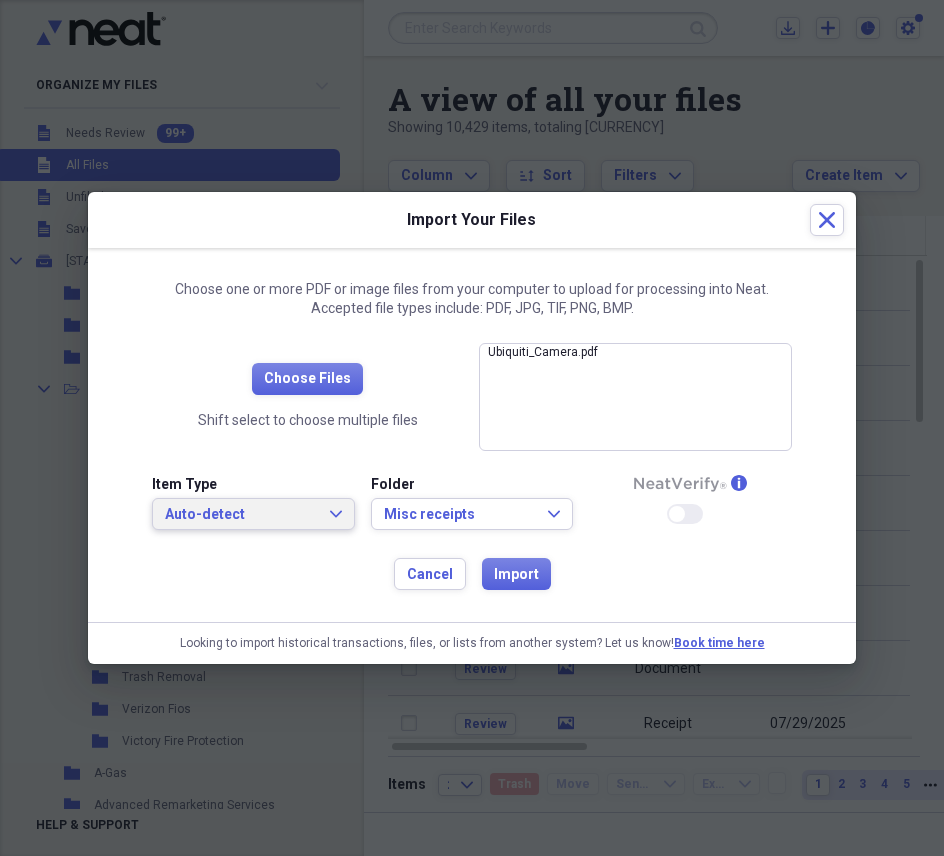 click on "Auto-detect Expand" at bounding box center (253, 514) 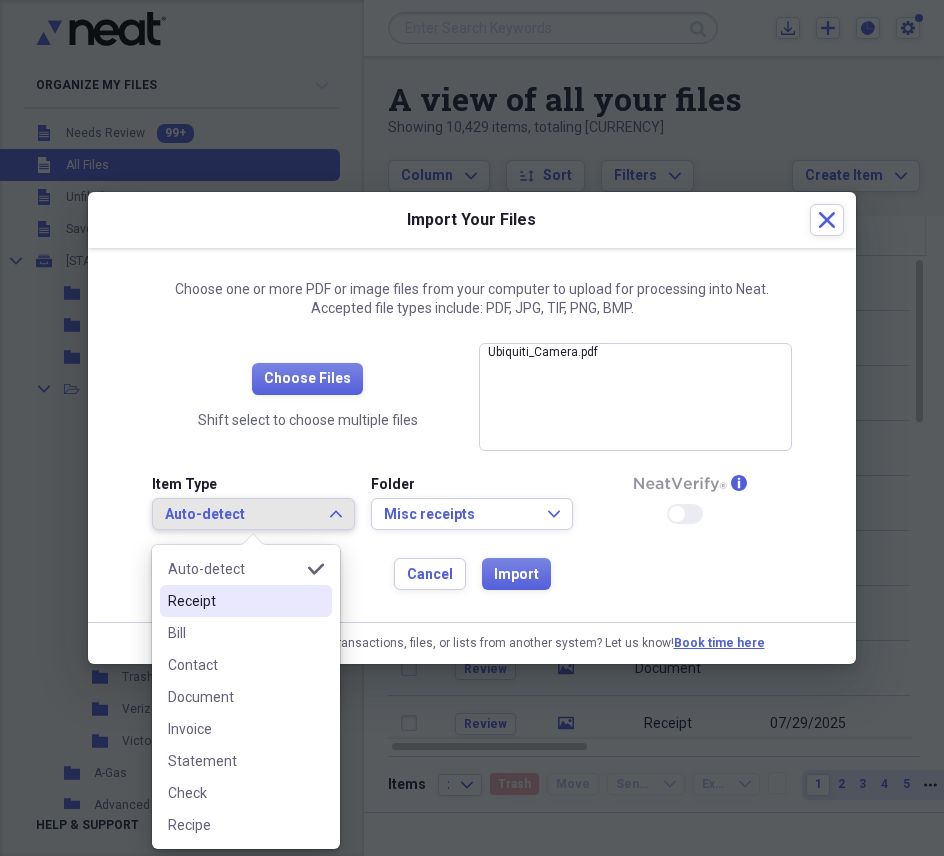 click on "Receipt" at bounding box center [234, 601] 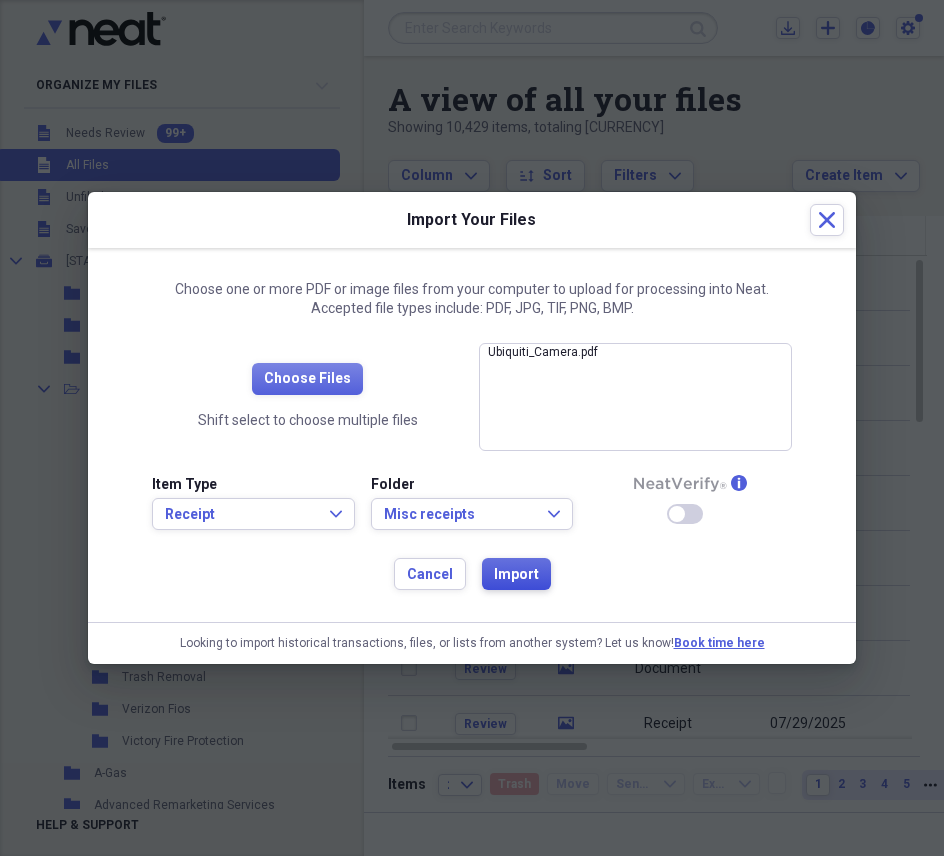 click on "Import" at bounding box center [516, 575] 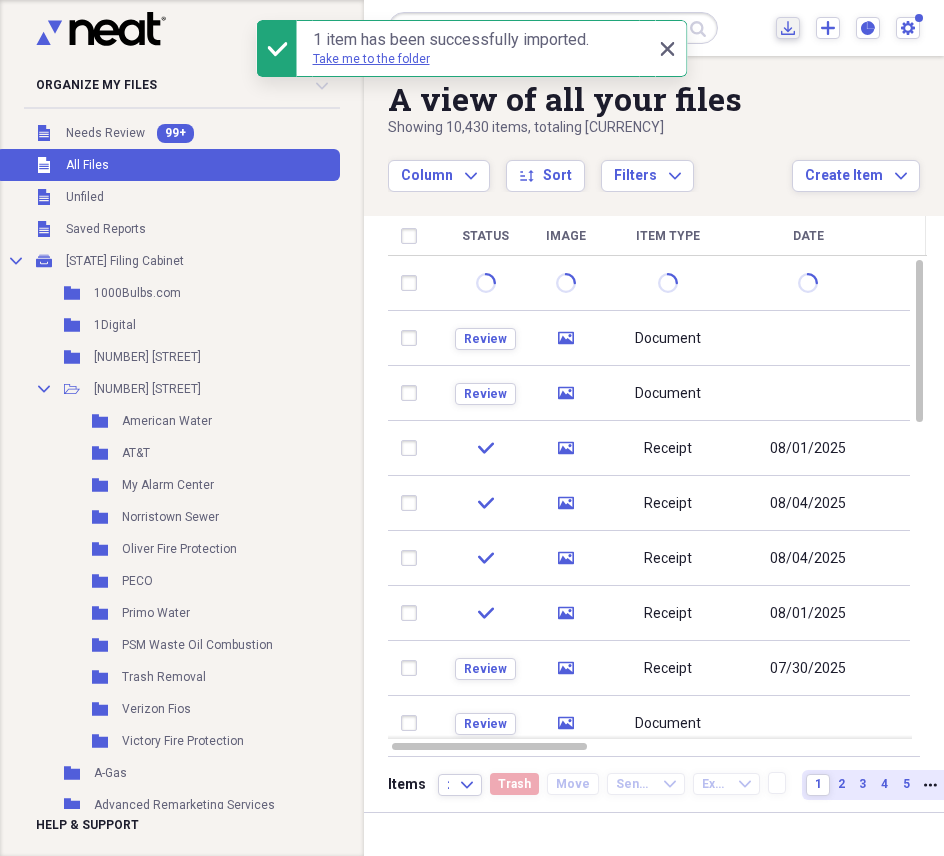 click on "Import" 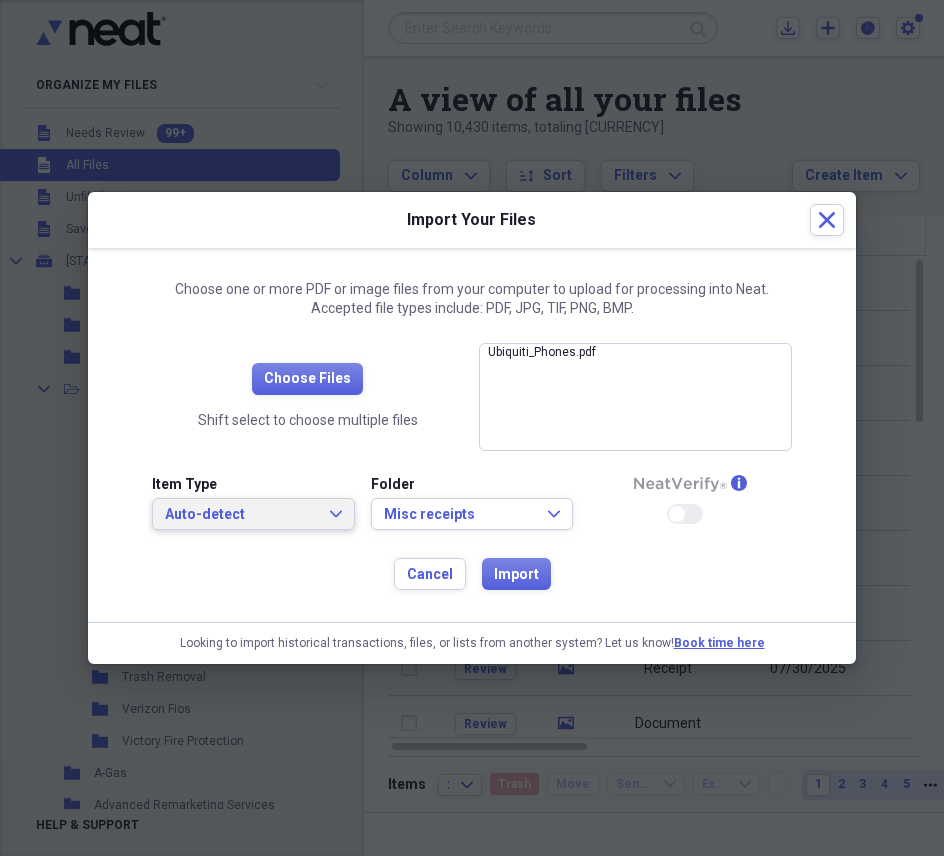 click on "Auto-detect Expand" at bounding box center [253, 515] 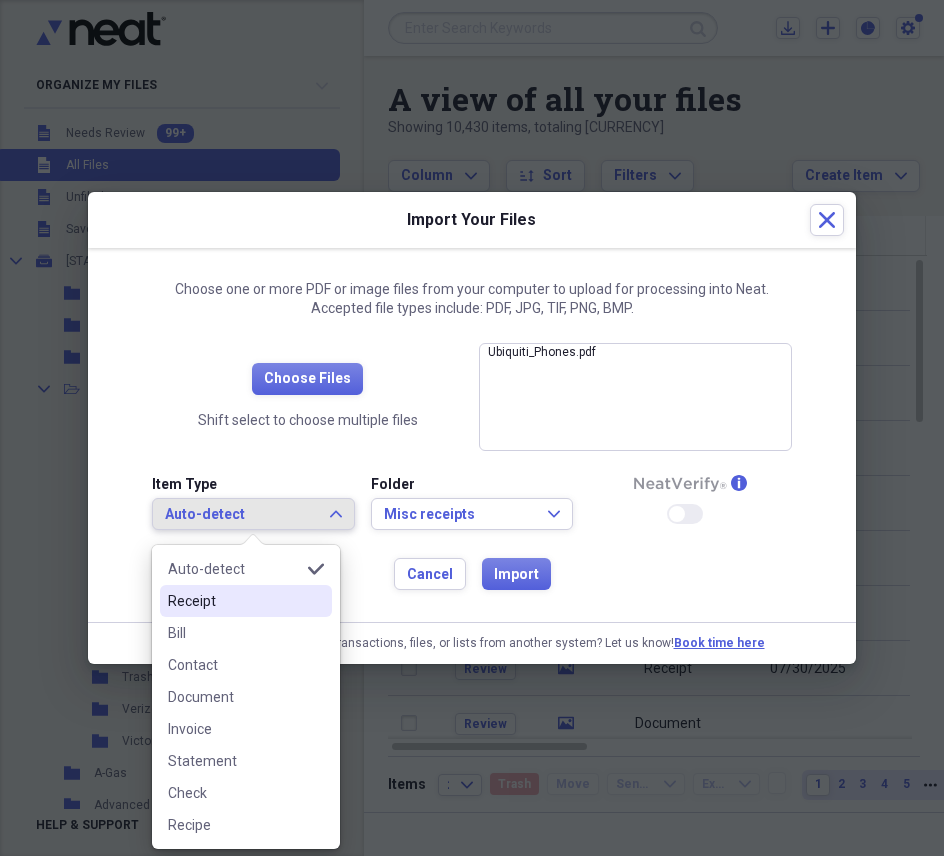 click on "Receipt" at bounding box center (234, 601) 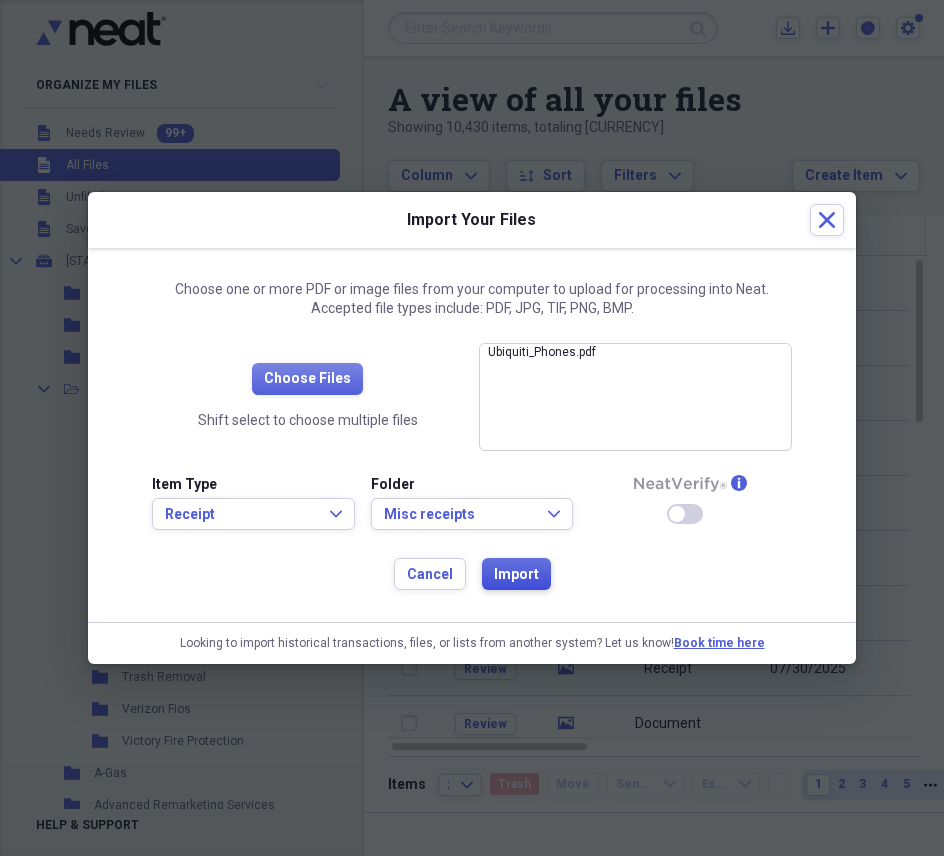 click on "Import" at bounding box center (516, 575) 